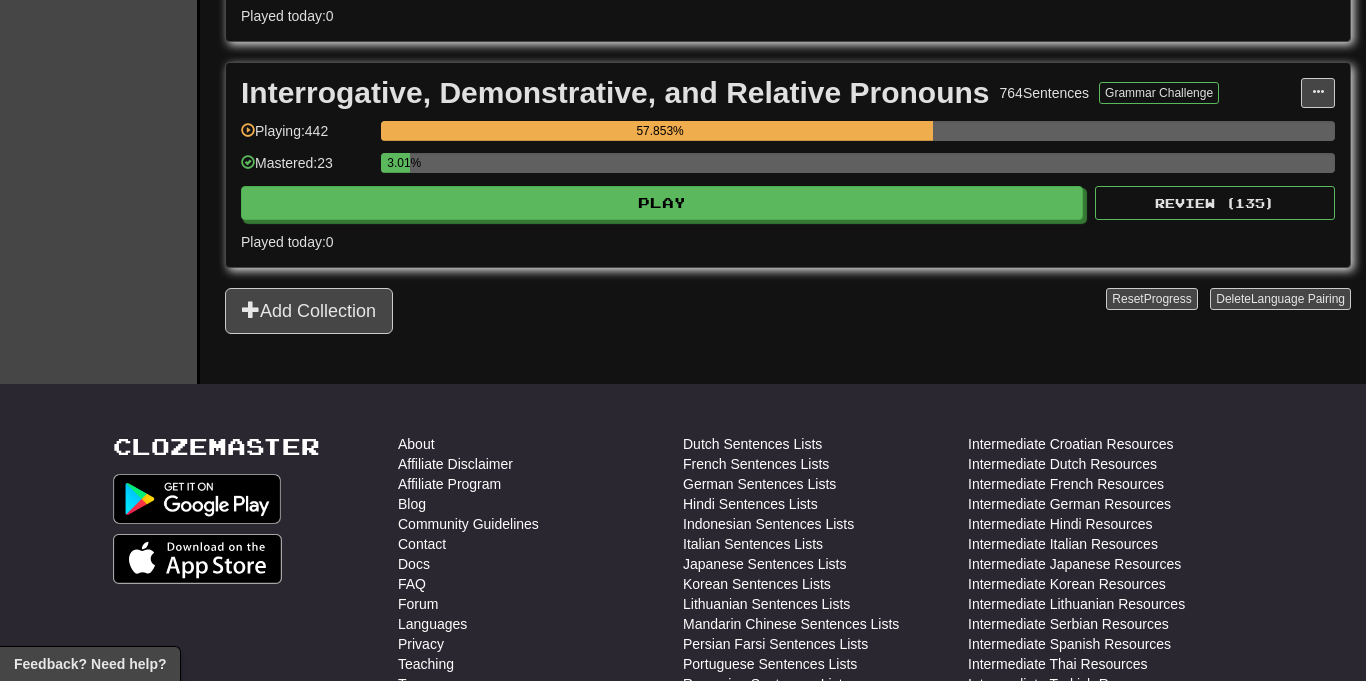 scroll, scrollTop: 888, scrollLeft: 0, axis: vertical 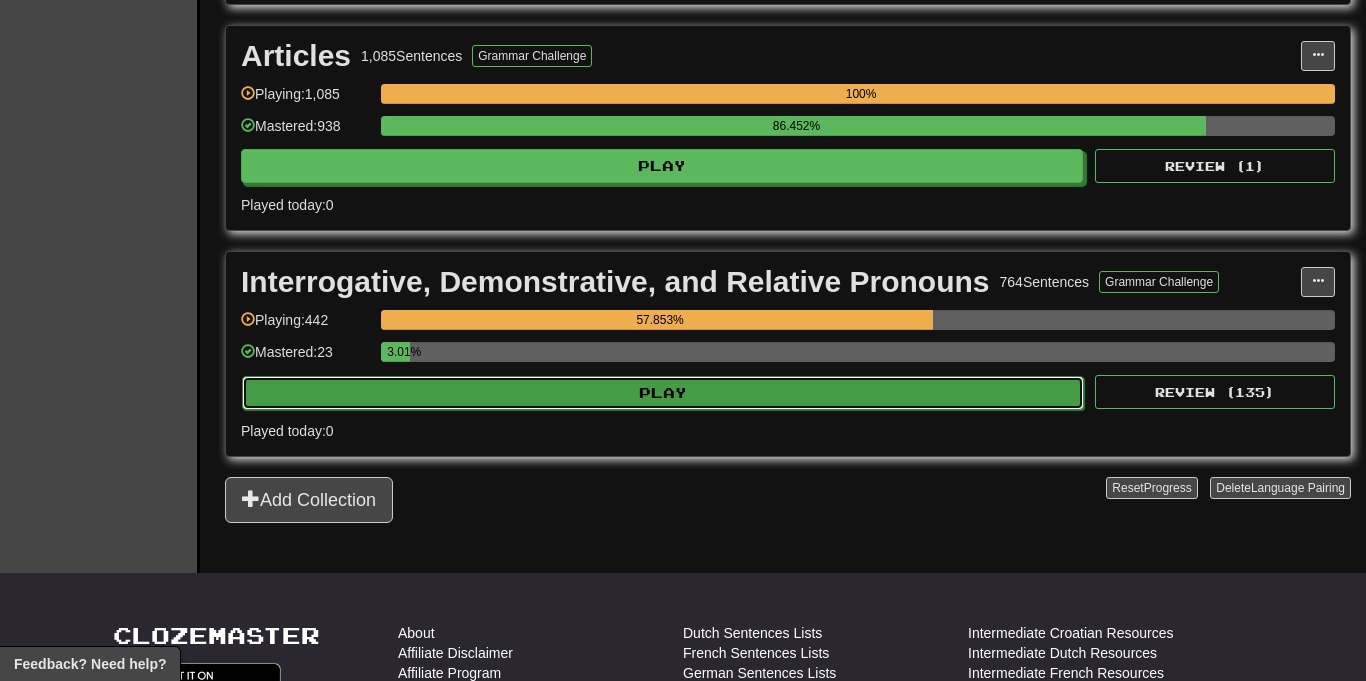 click on "Play" at bounding box center (663, 393) 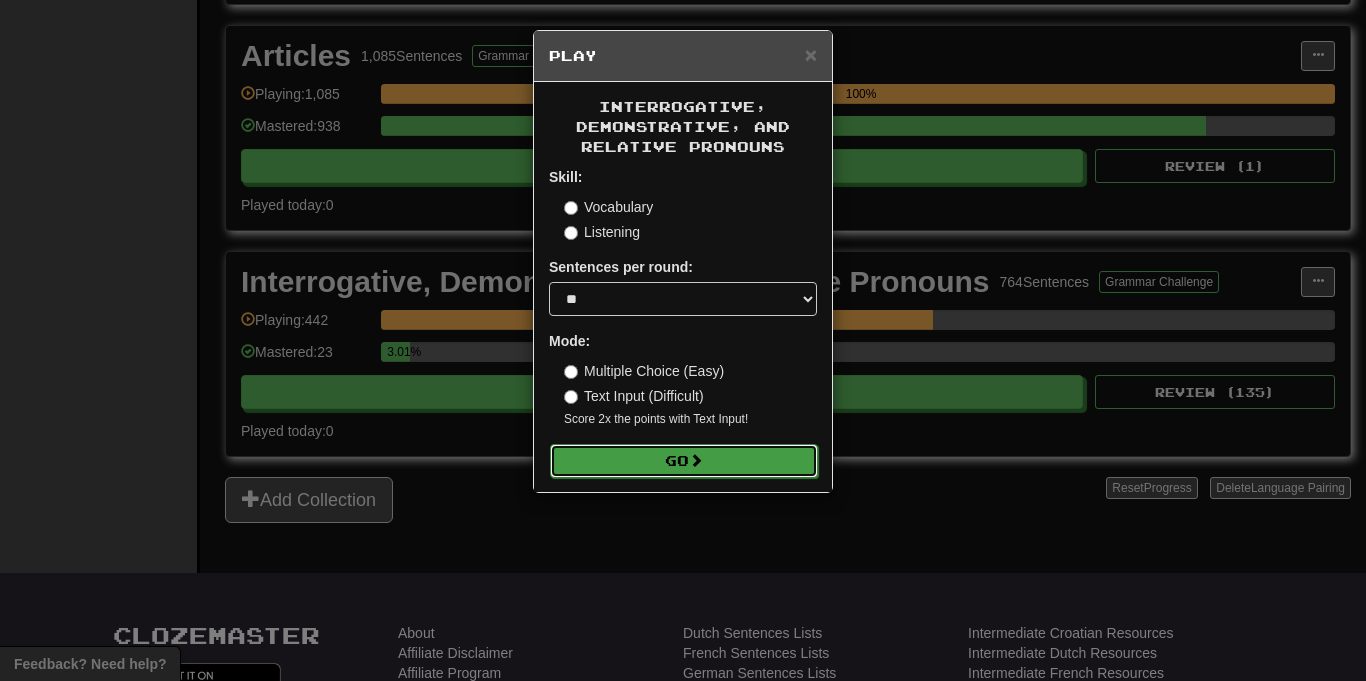 click on "Go" at bounding box center (684, 461) 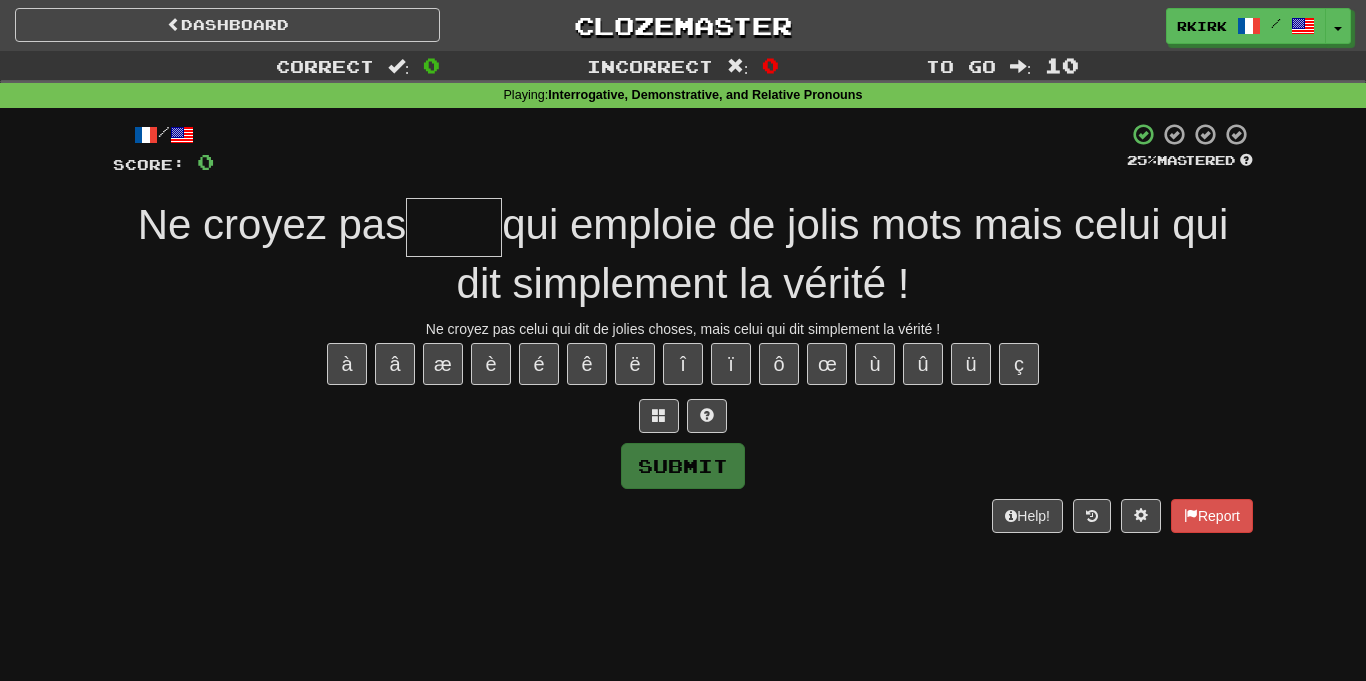 scroll, scrollTop: 0, scrollLeft: 0, axis: both 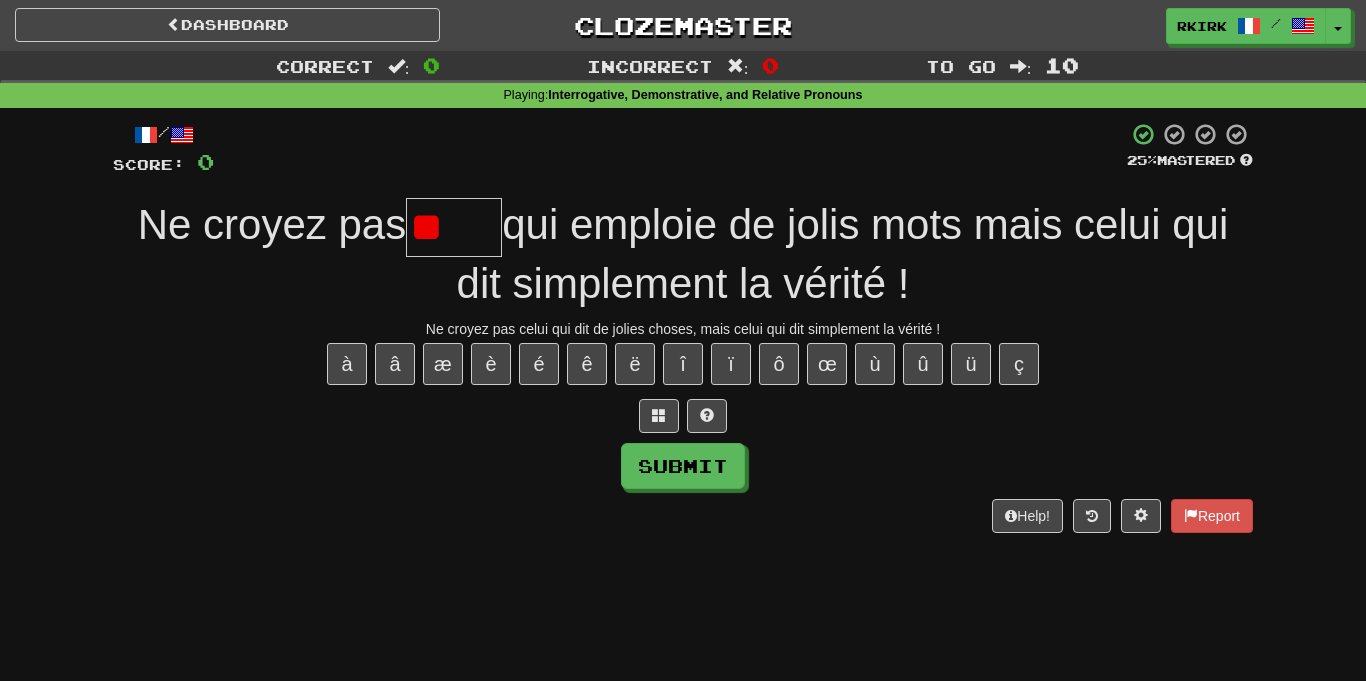 type on "*" 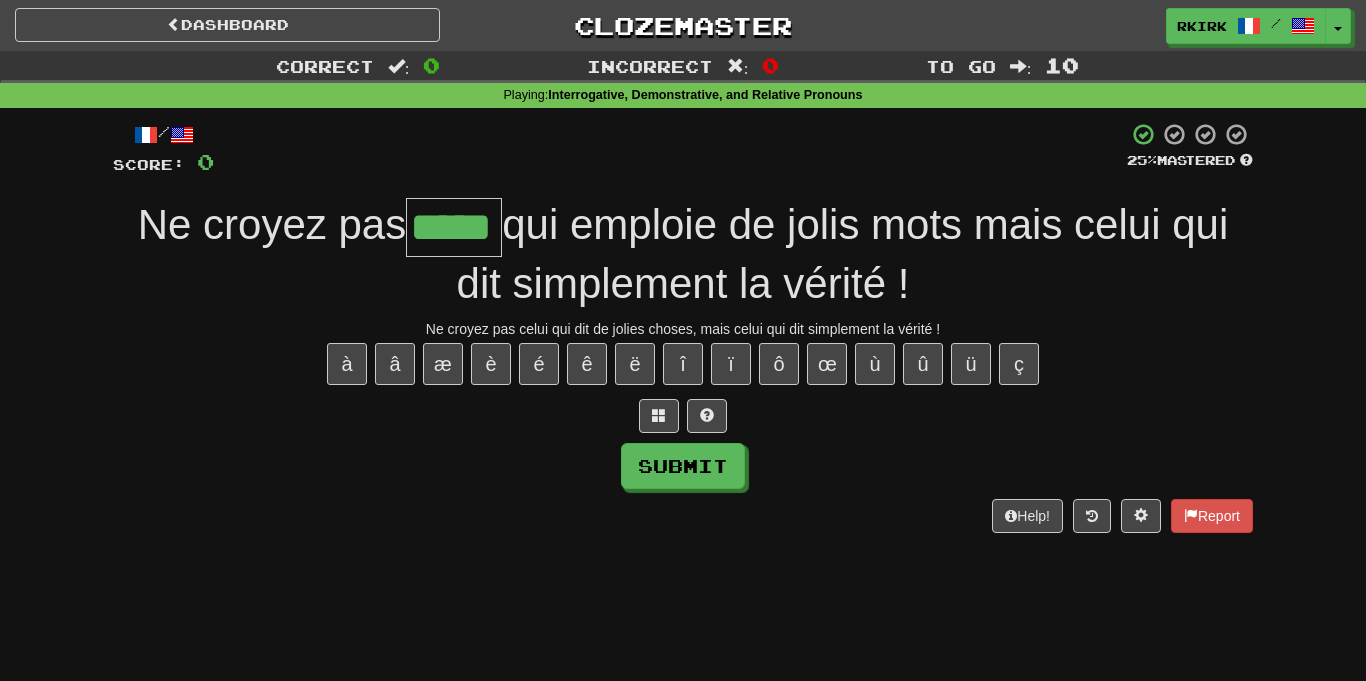 type on "*****" 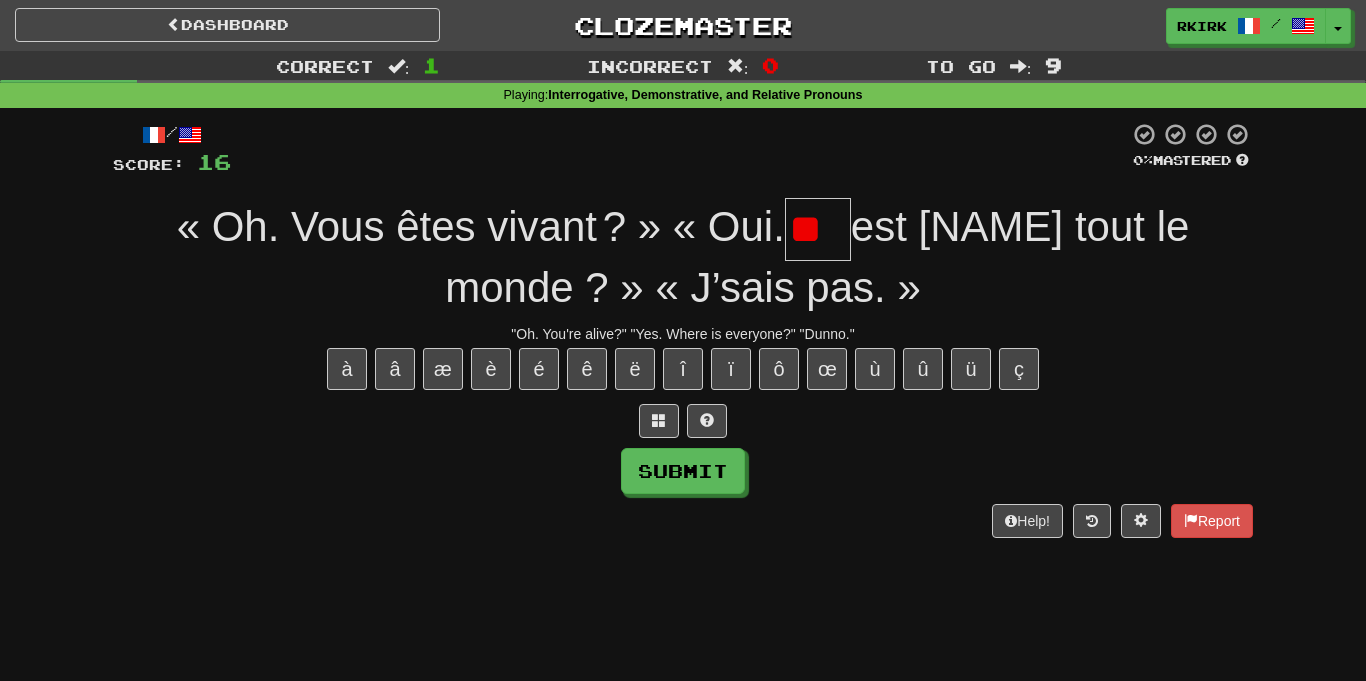 scroll, scrollTop: 0, scrollLeft: 0, axis: both 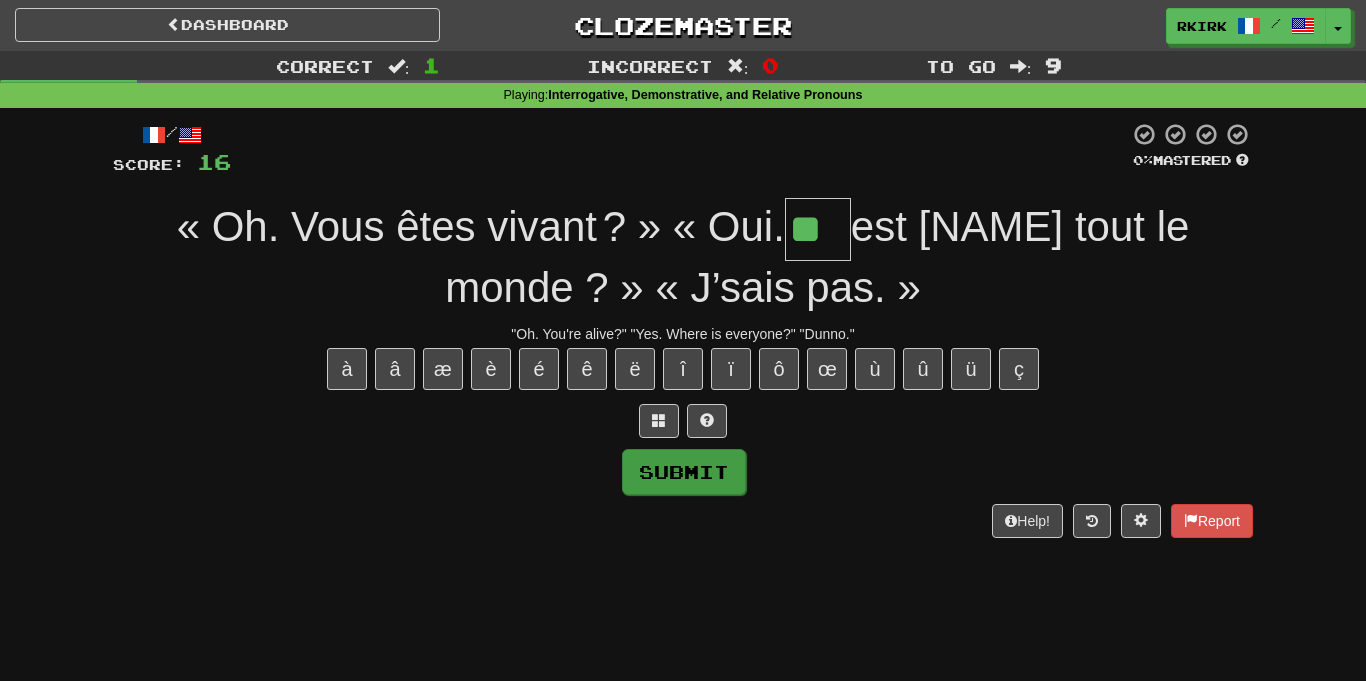 type on "**" 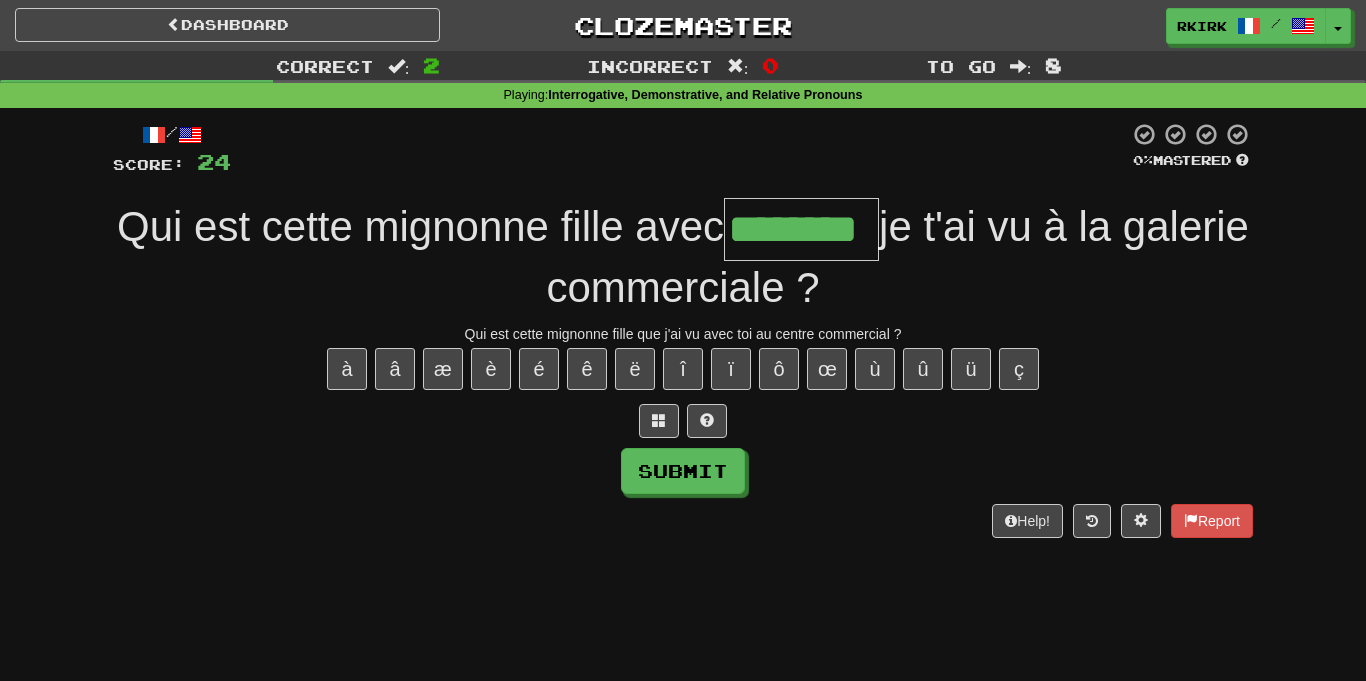 type on "********" 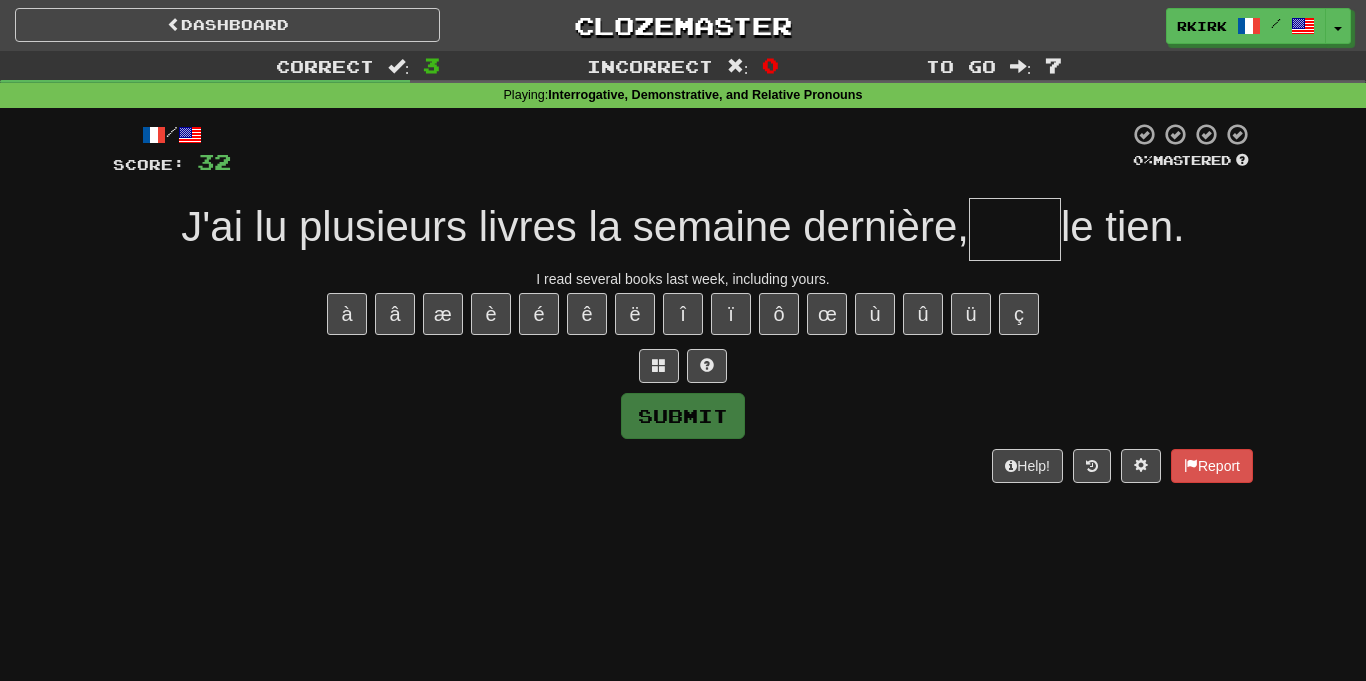 type on "*" 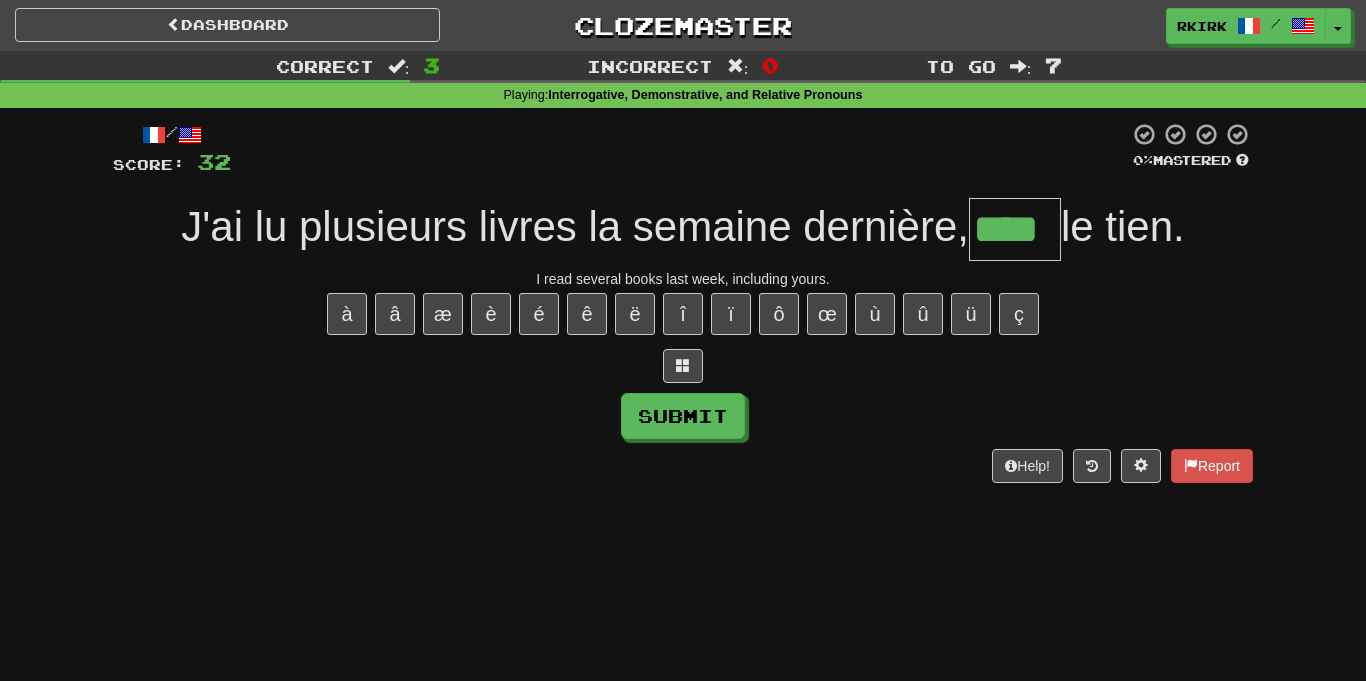 type on "****" 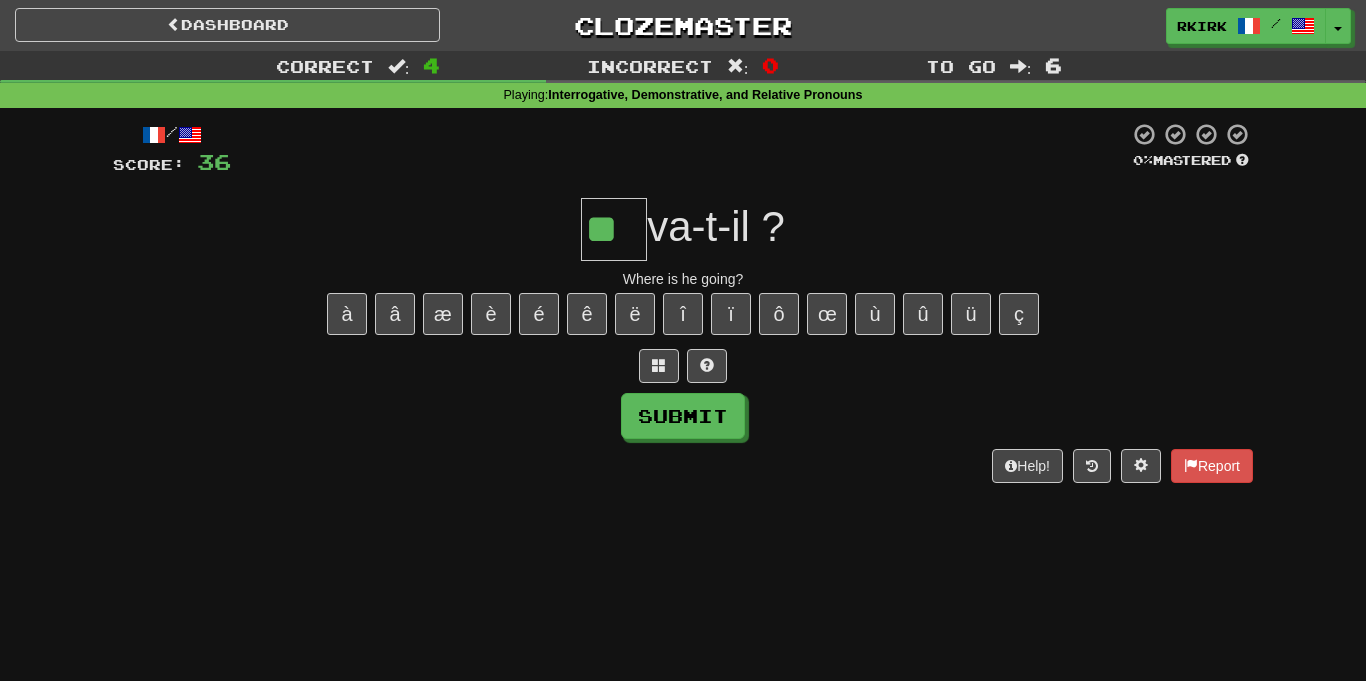 type on "**" 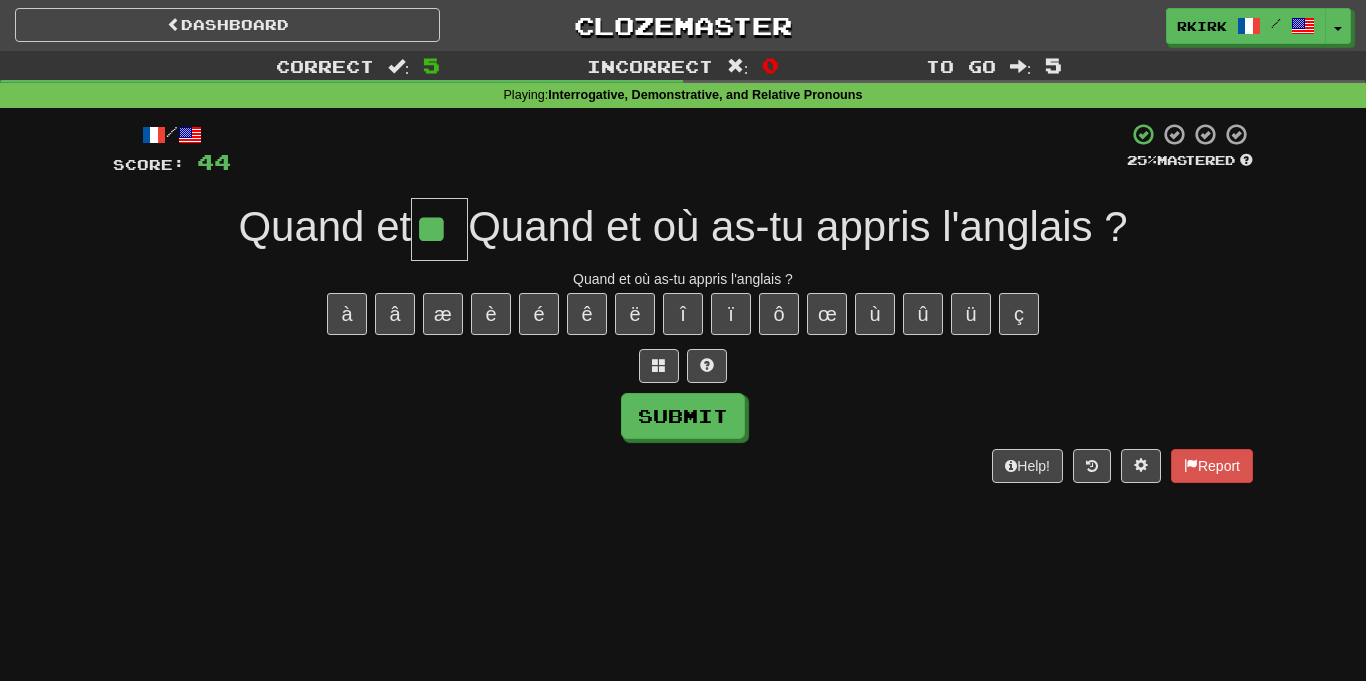 type on "**" 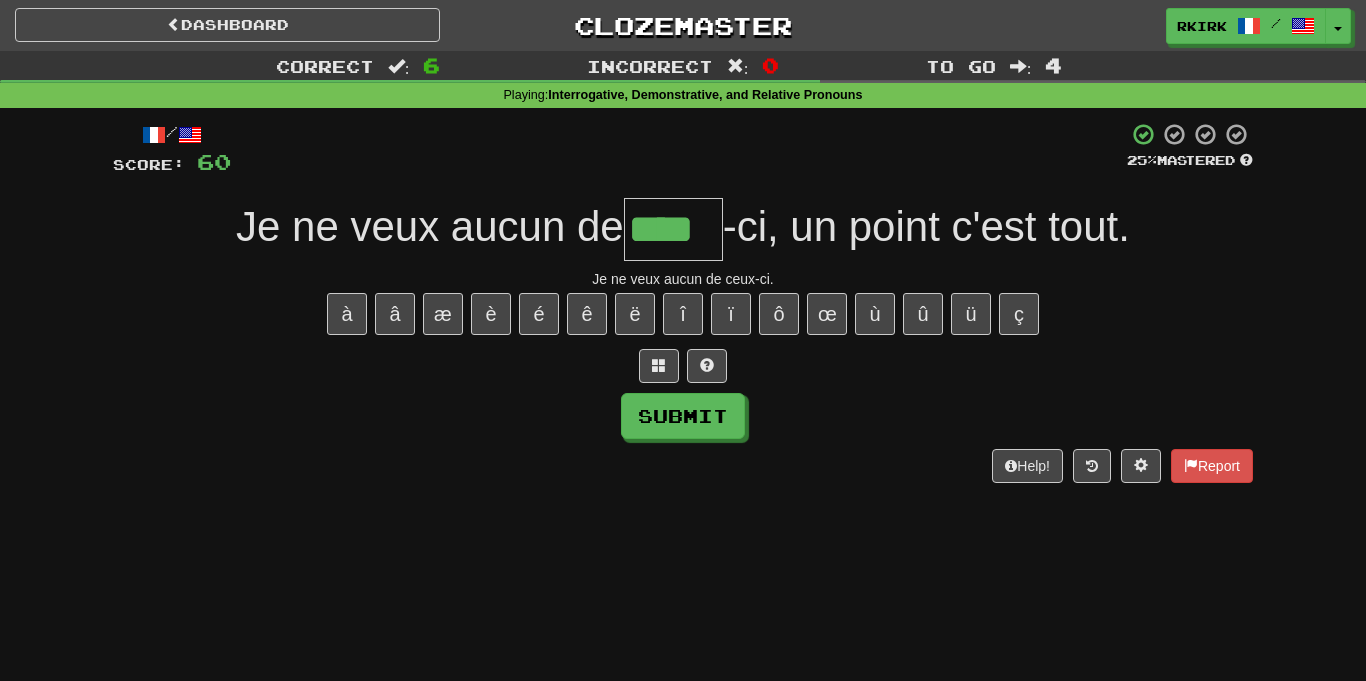 type on "****" 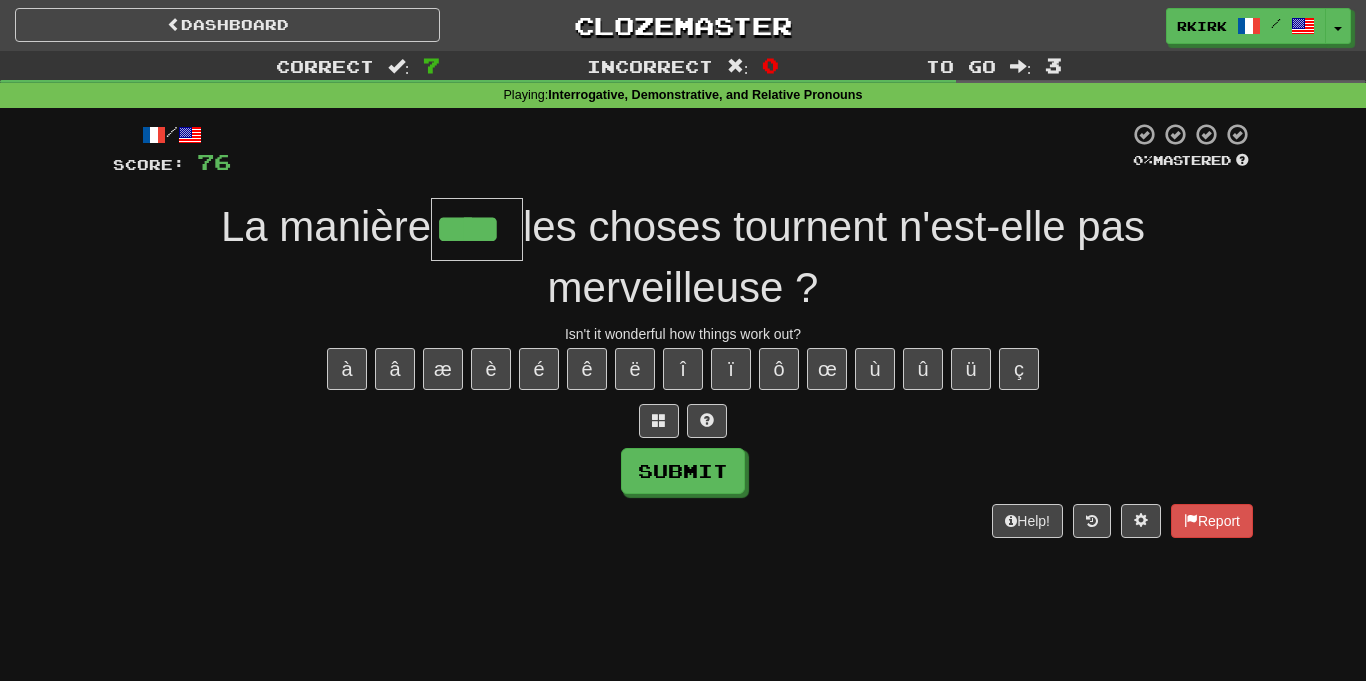 type on "****" 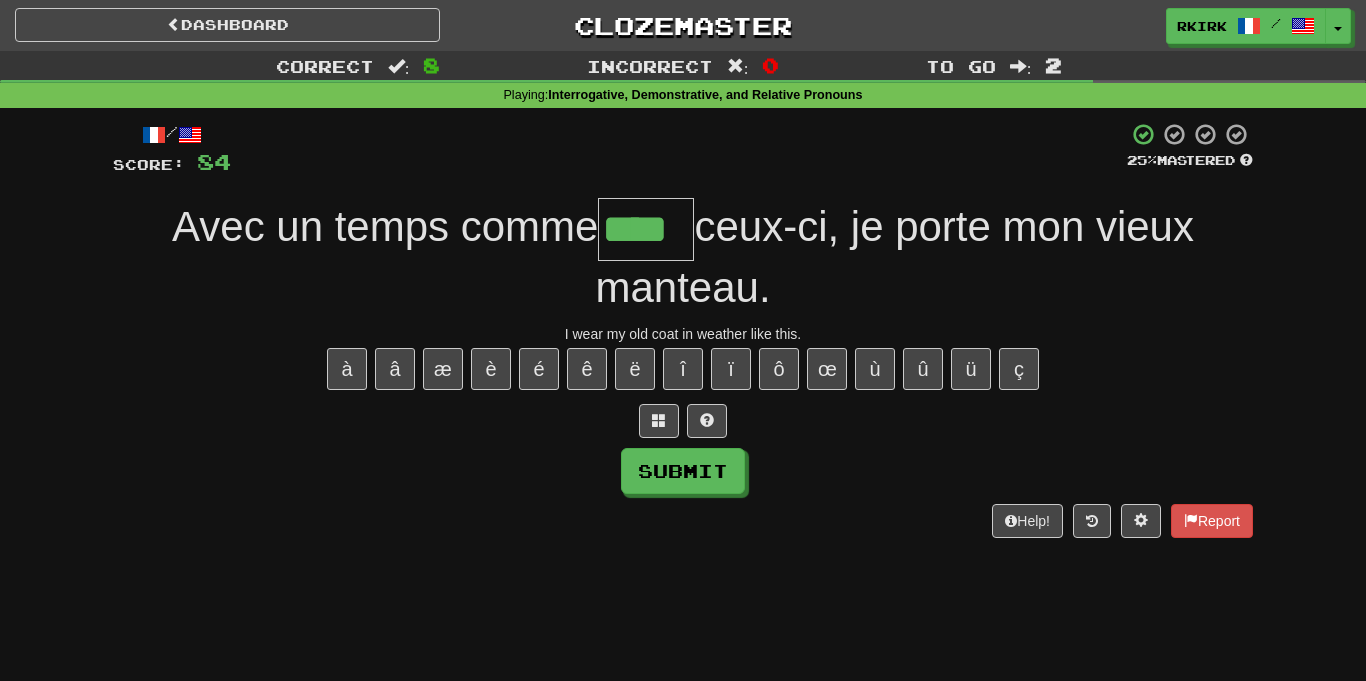 scroll, scrollTop: 0, scrollLeft: 0, axis: both 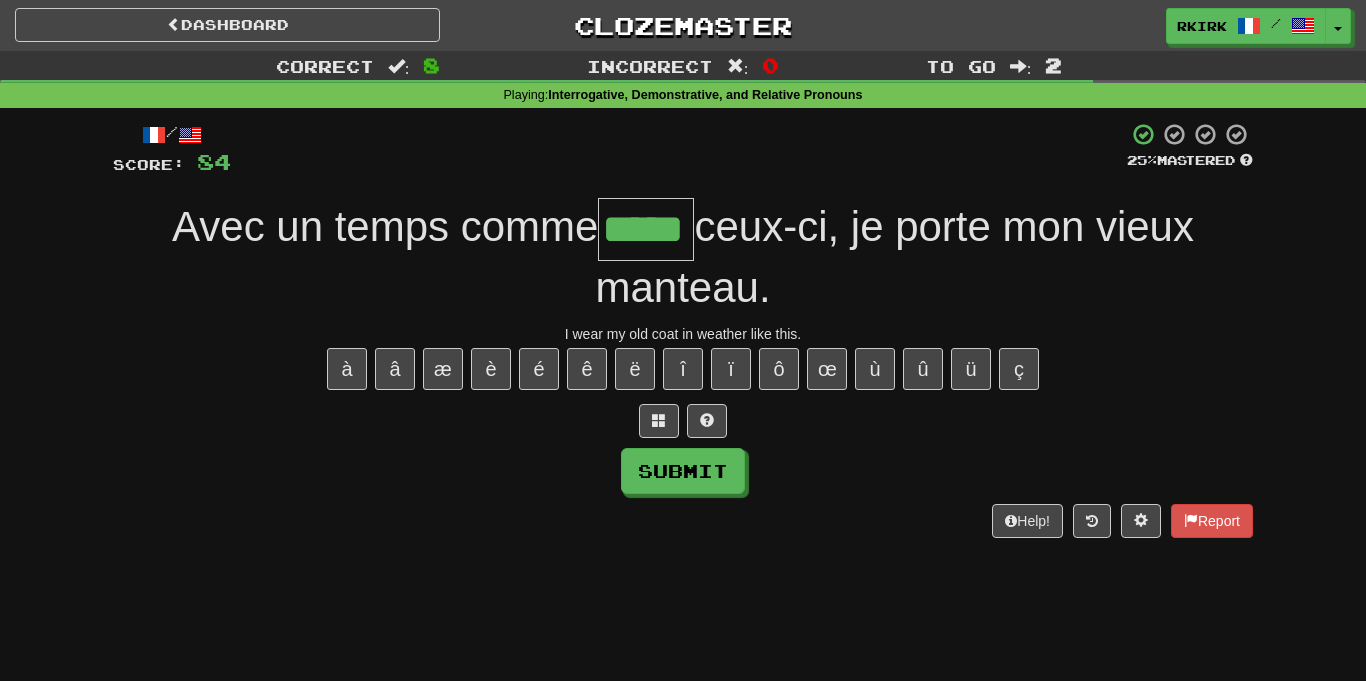 type on "*****" 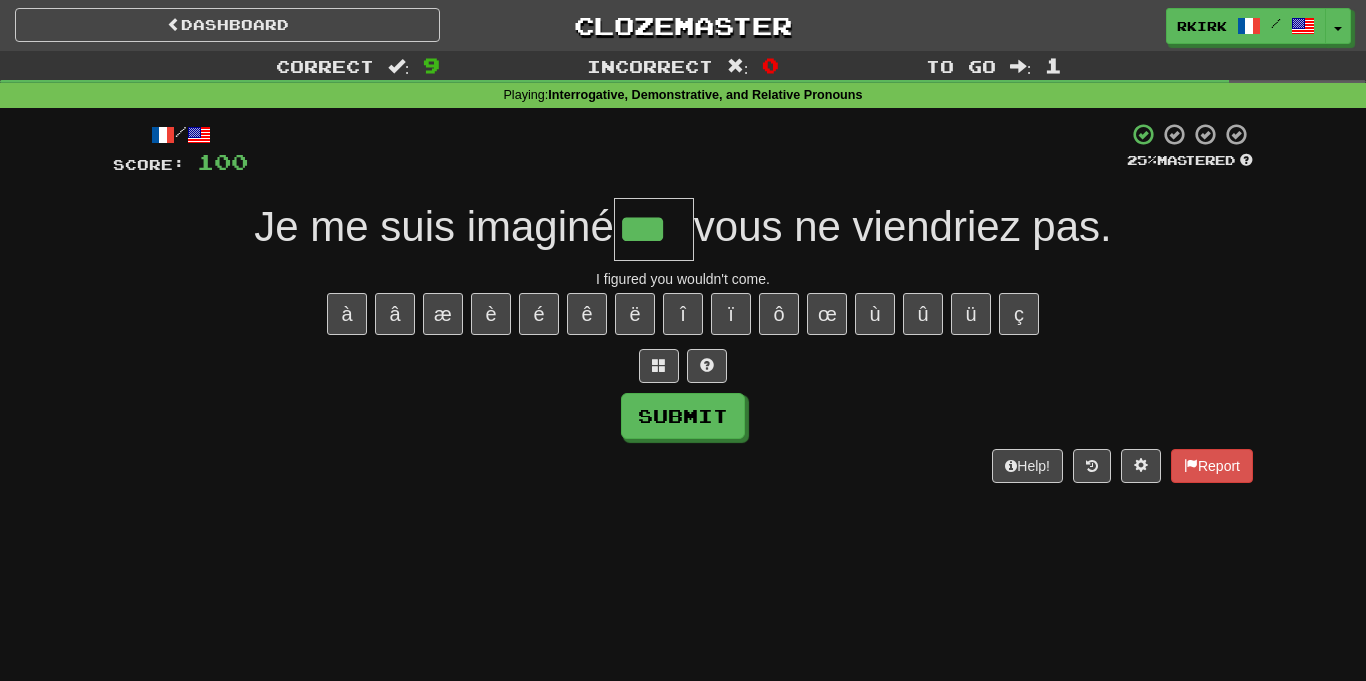 type on "***" 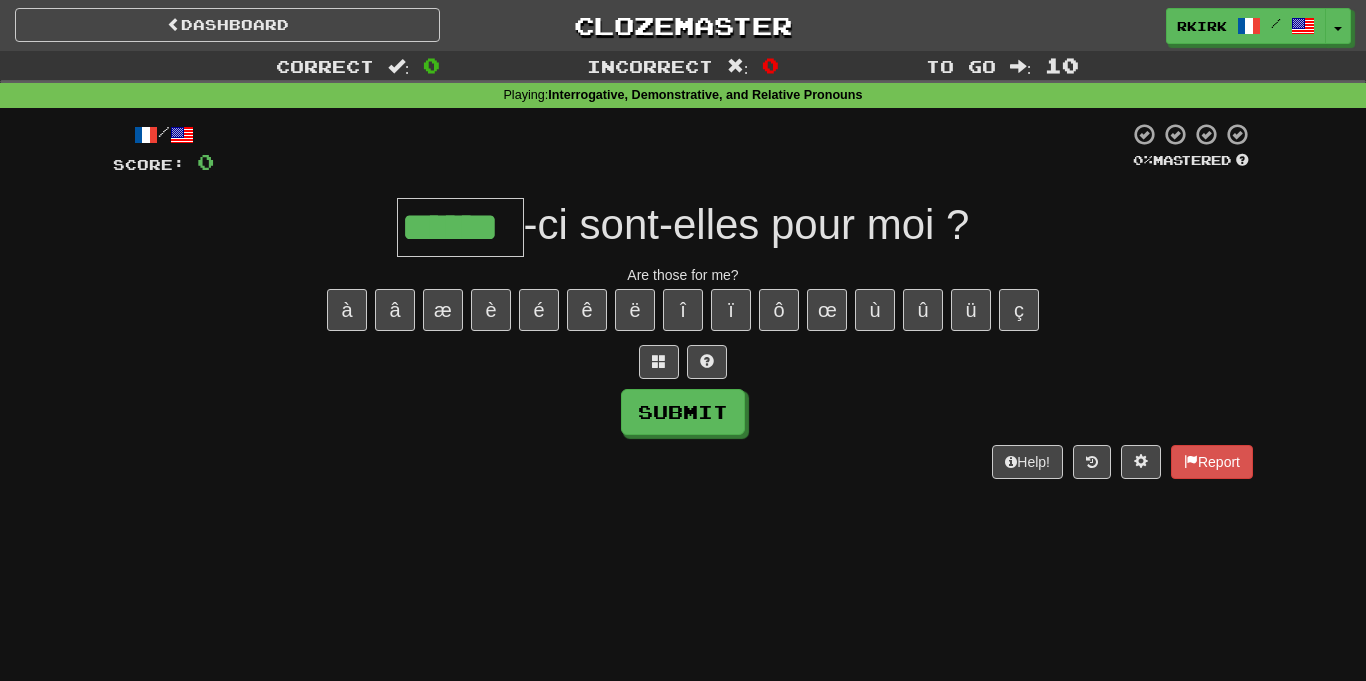 type on "******" 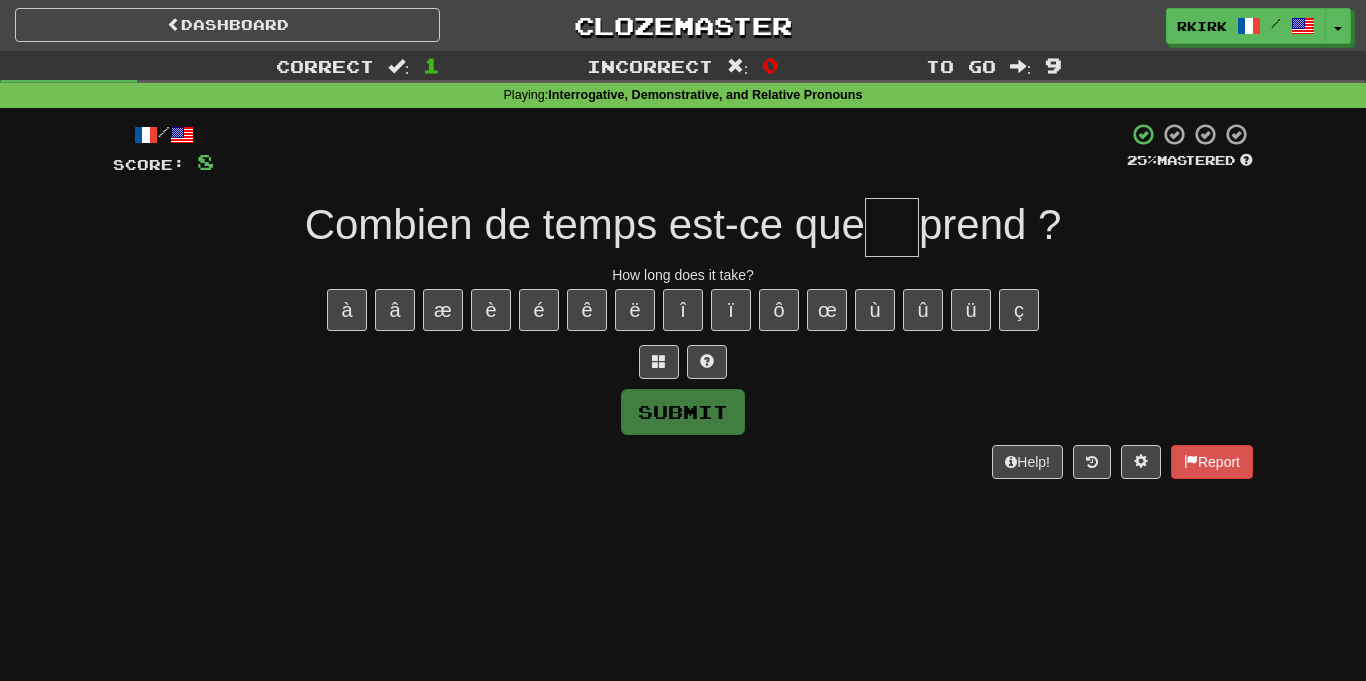 type on "*" 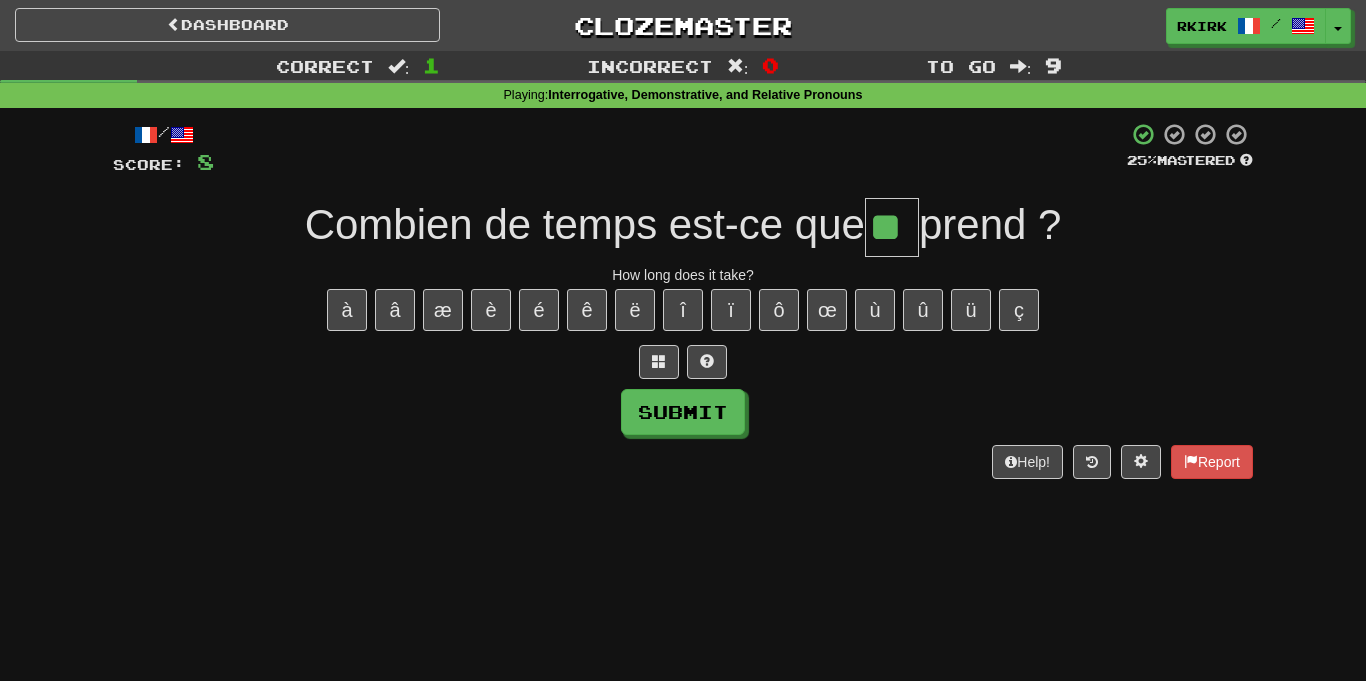 type on "**" 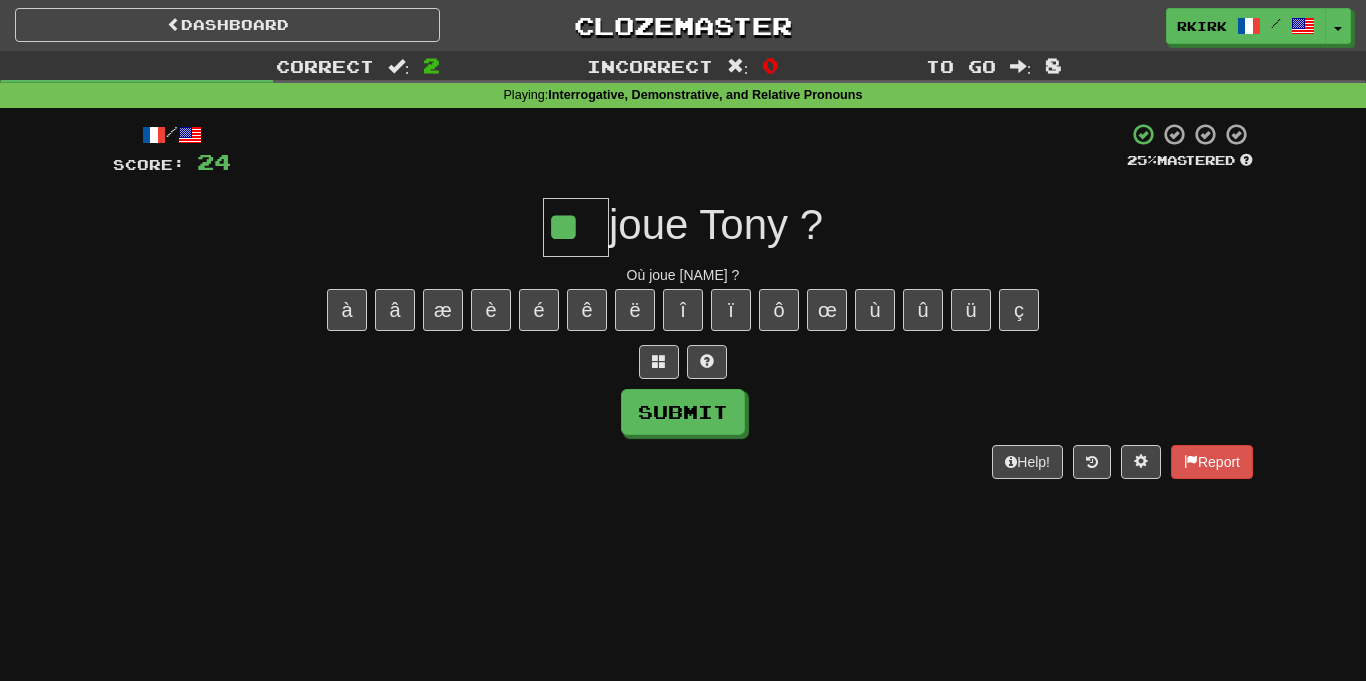 type on "**" 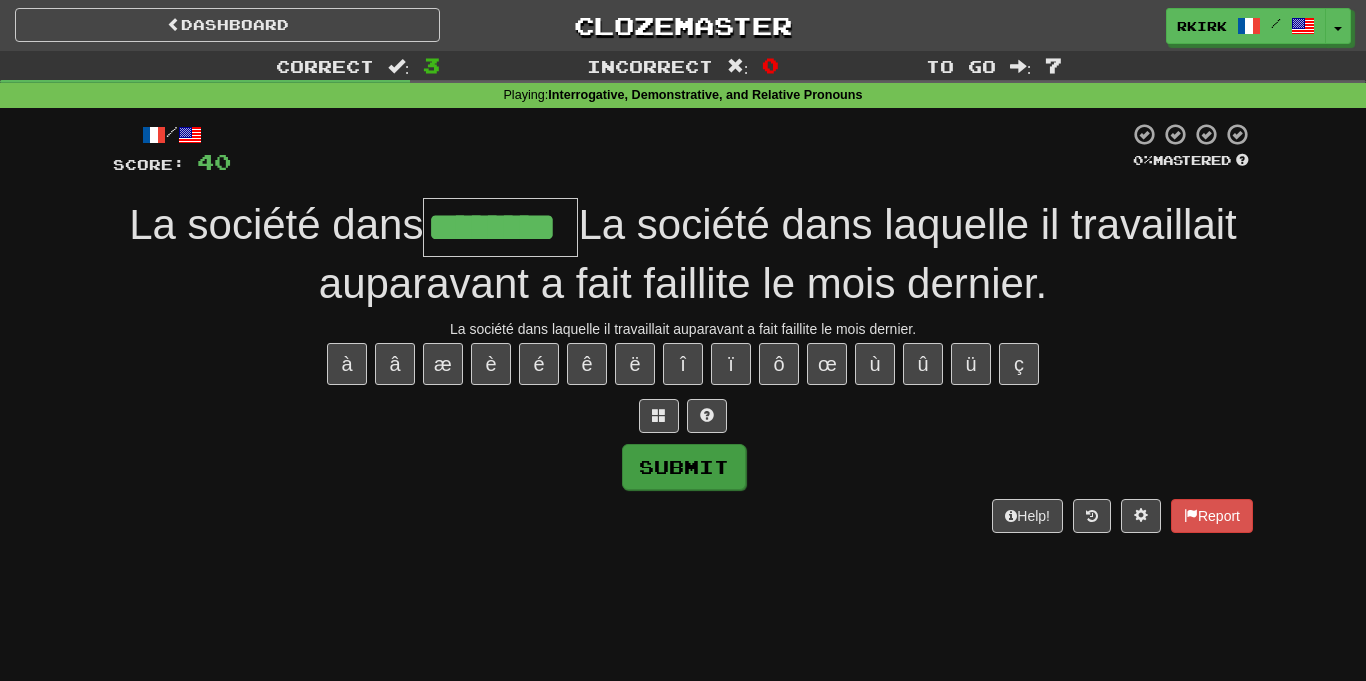 type on "********" 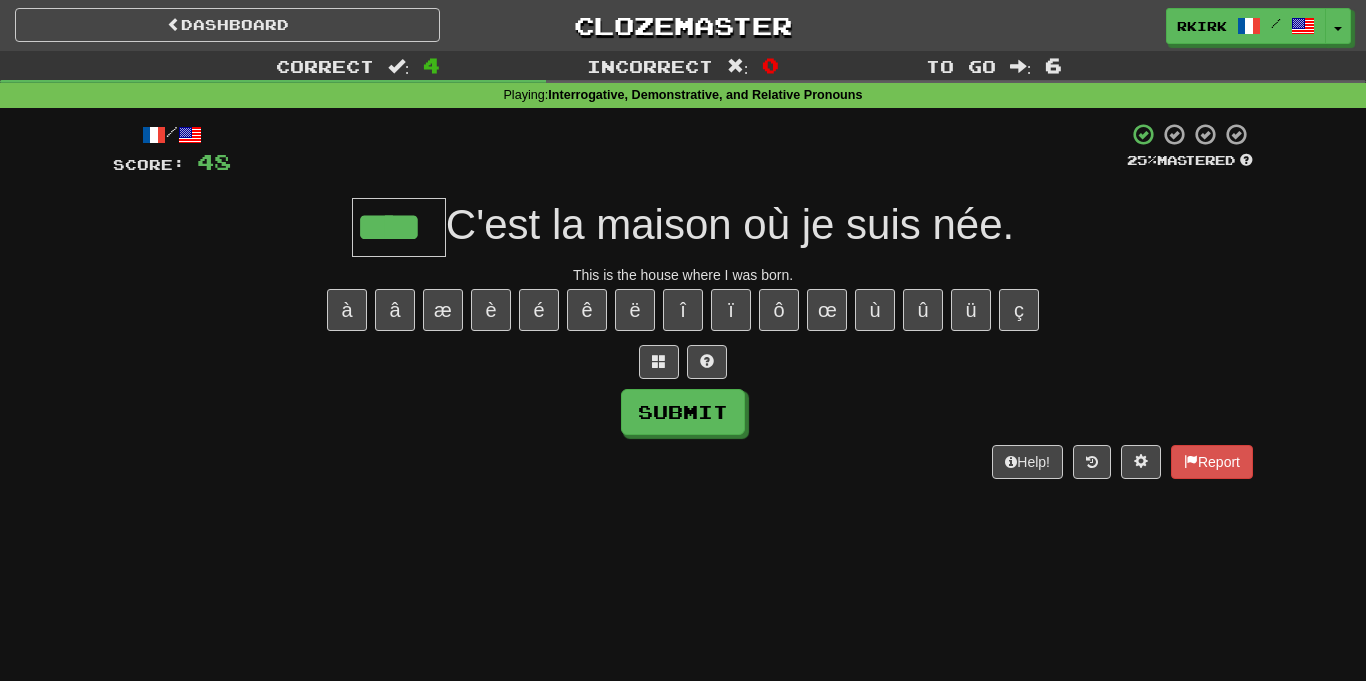 type on "****" 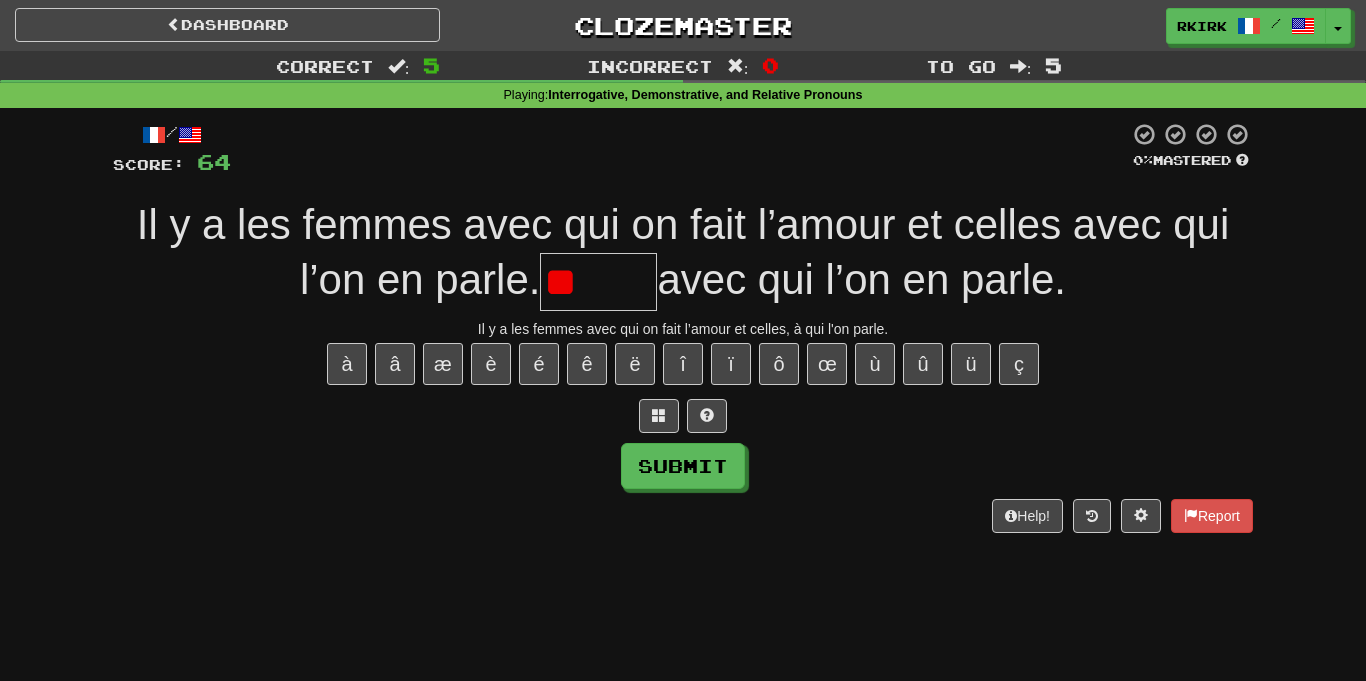 type on "*" 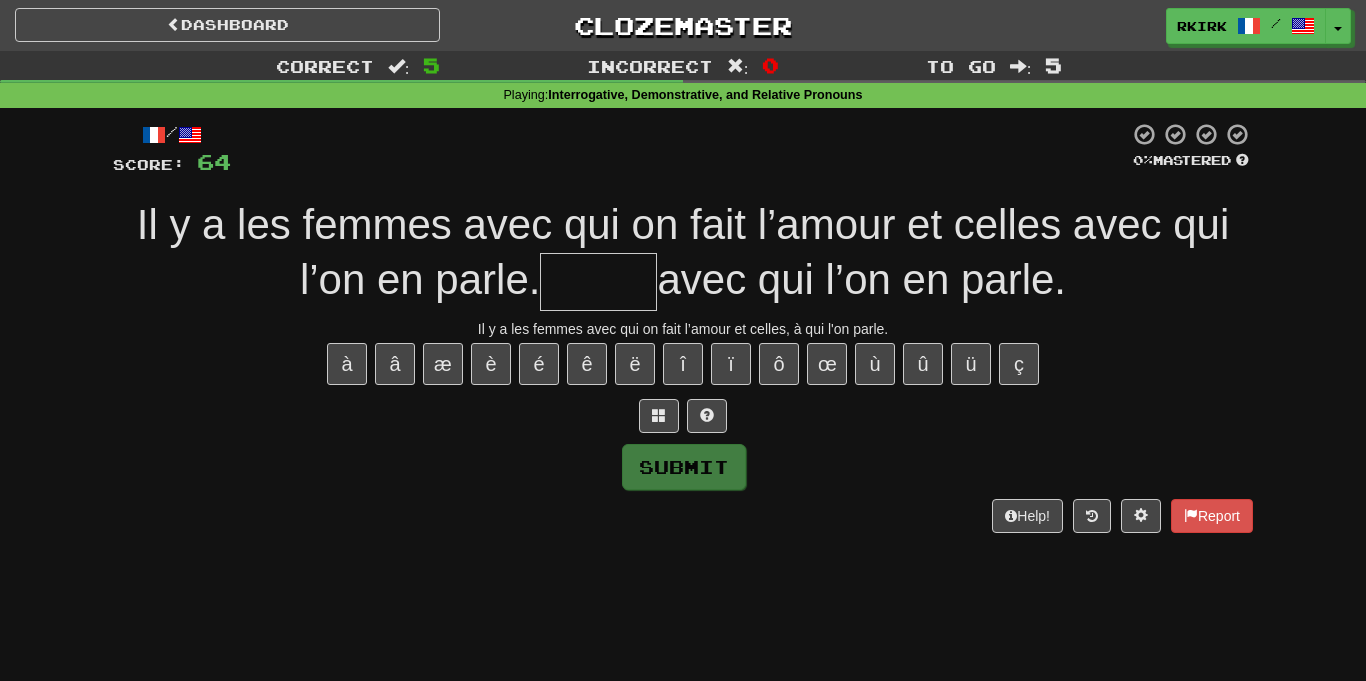 type on "*" 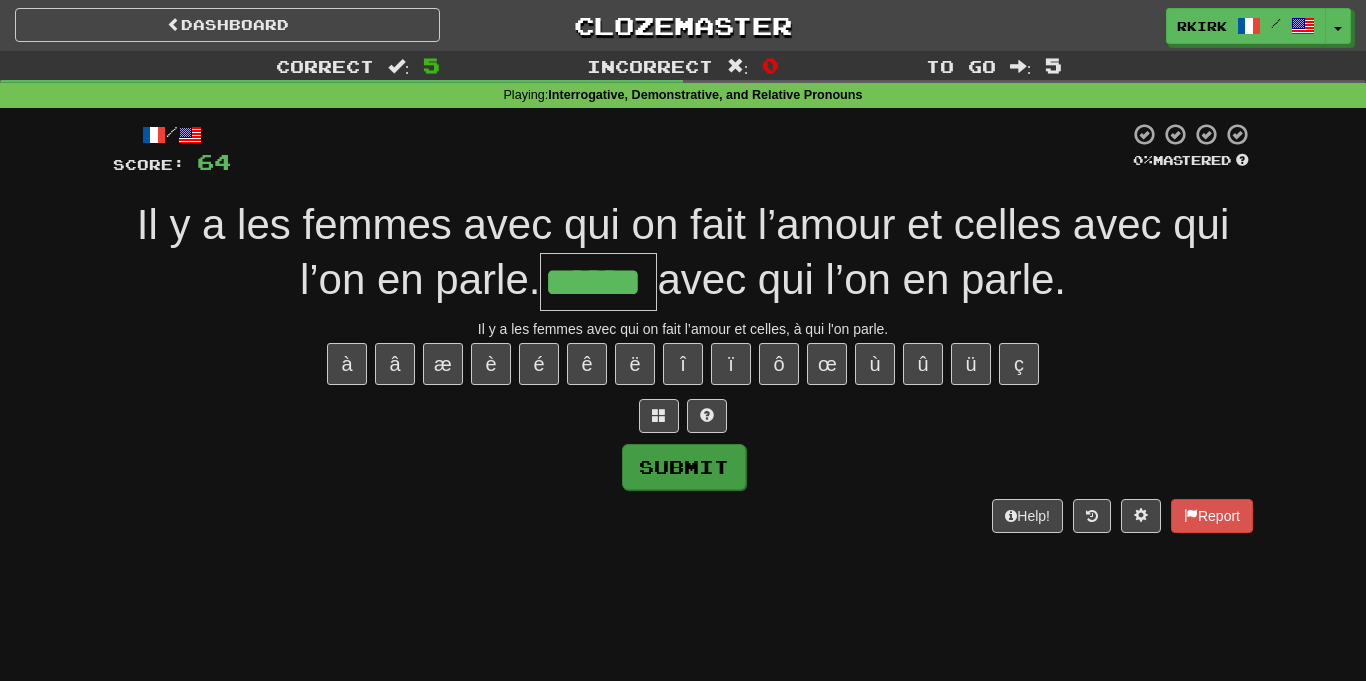 type on "******" 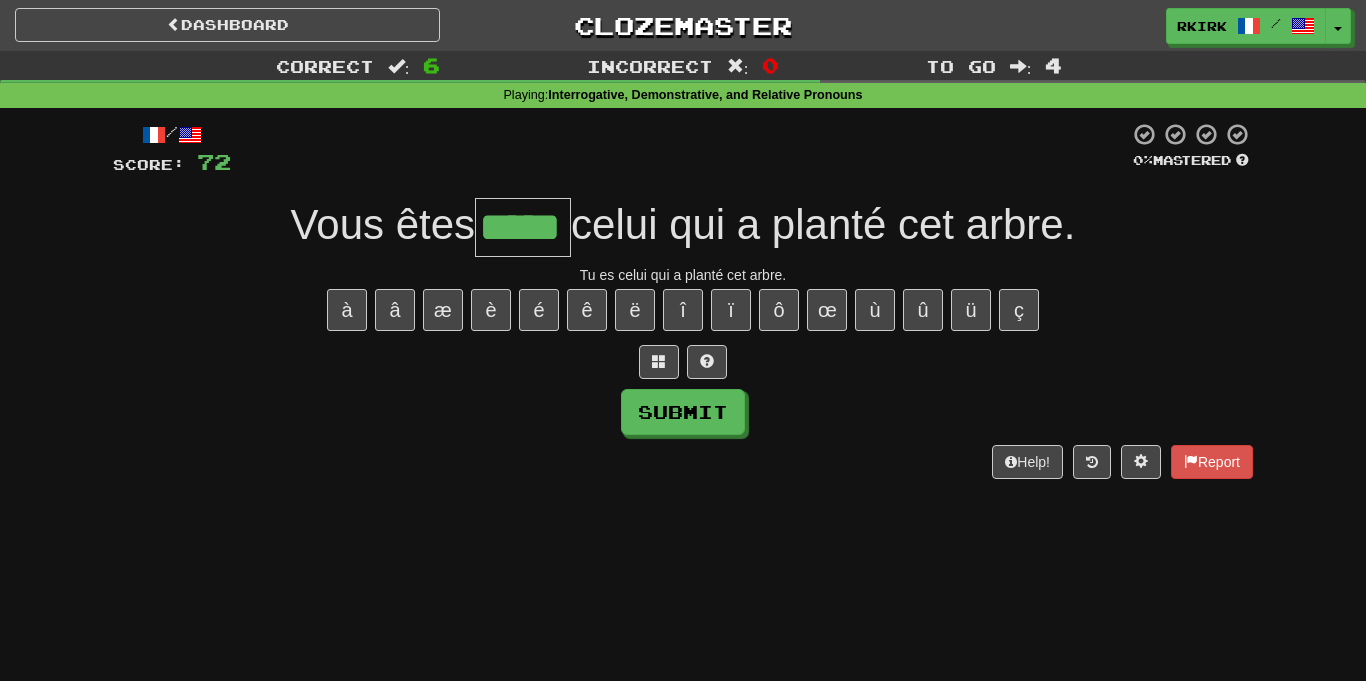 type on "*****" 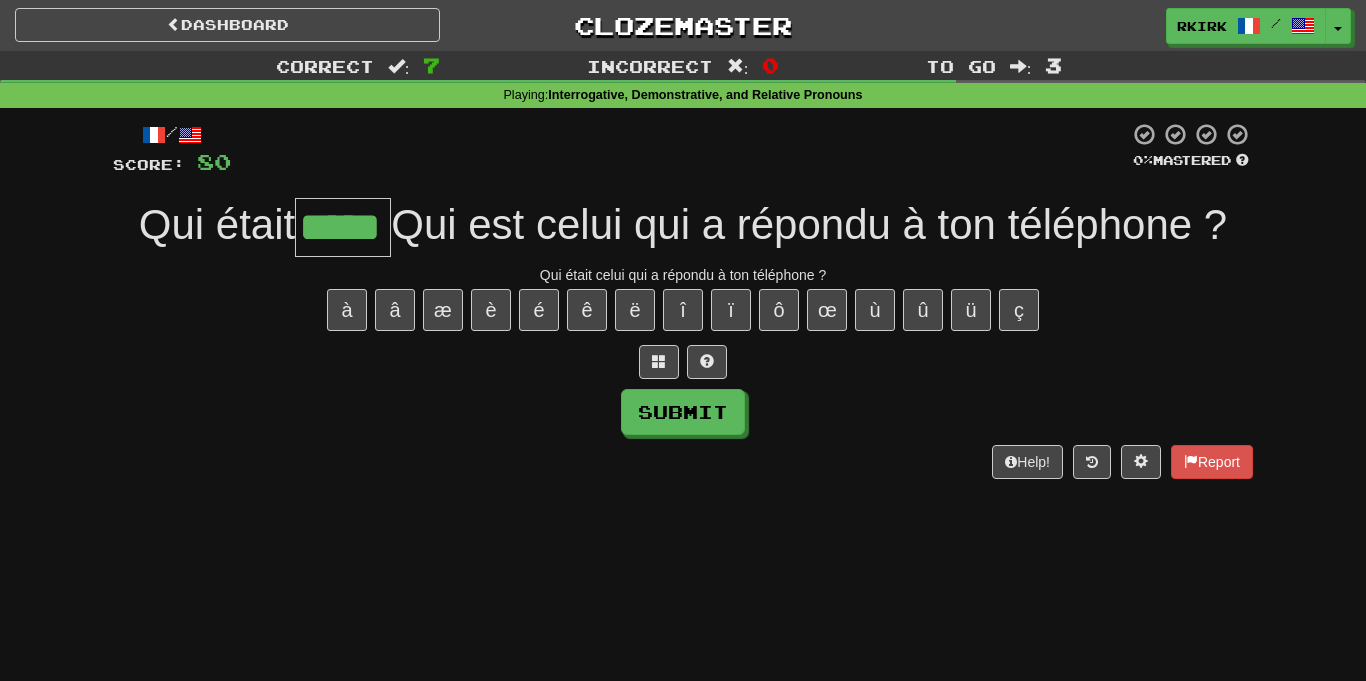 type on "*****" 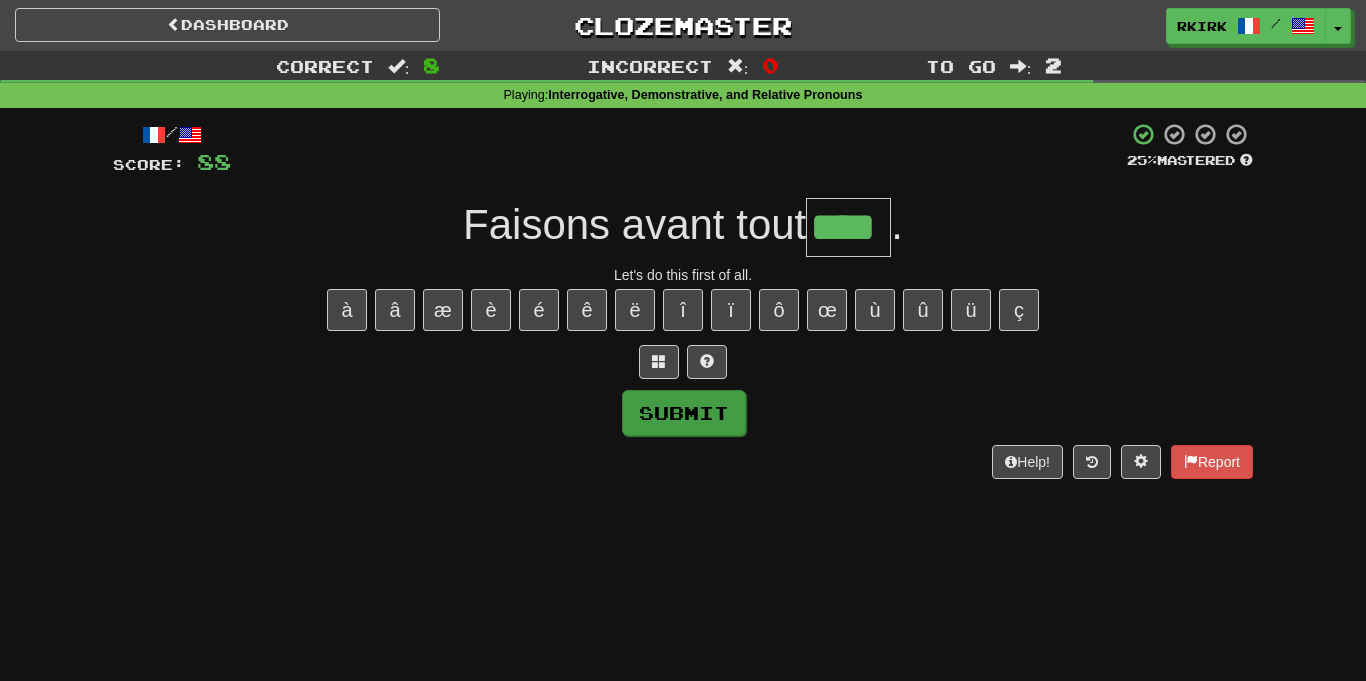 type on "****" 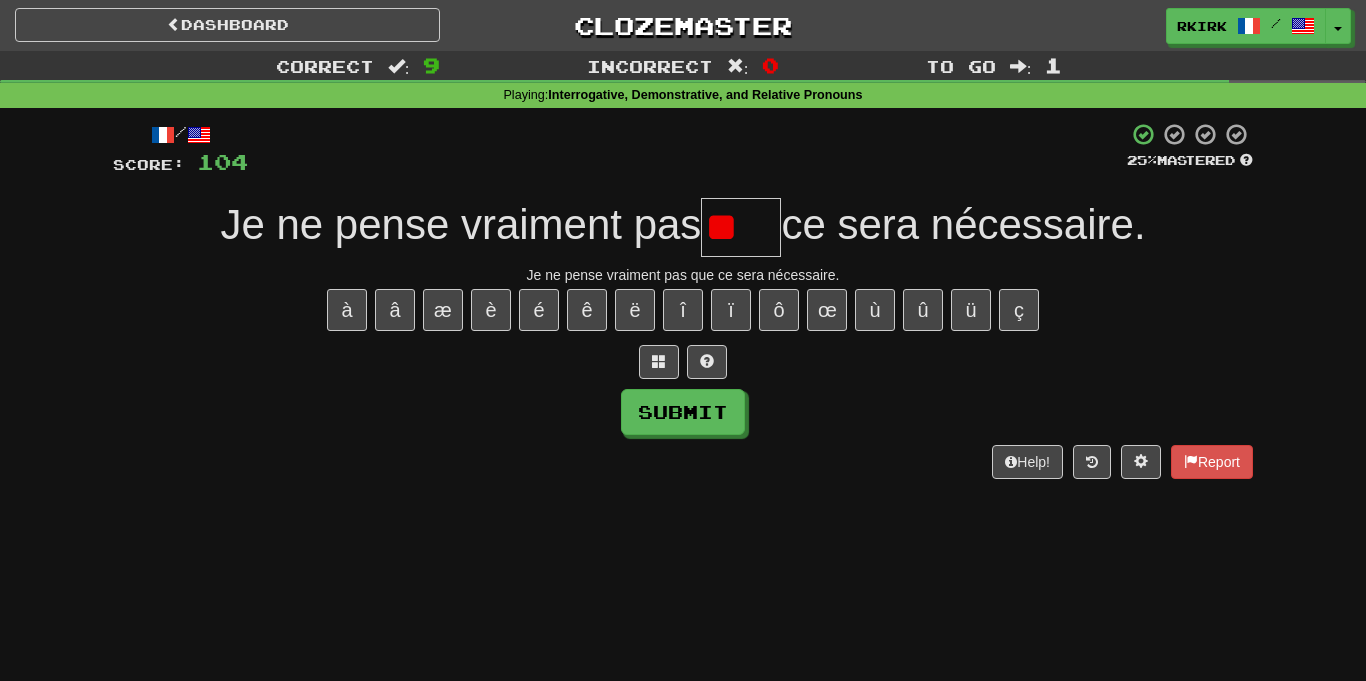 type on "*" 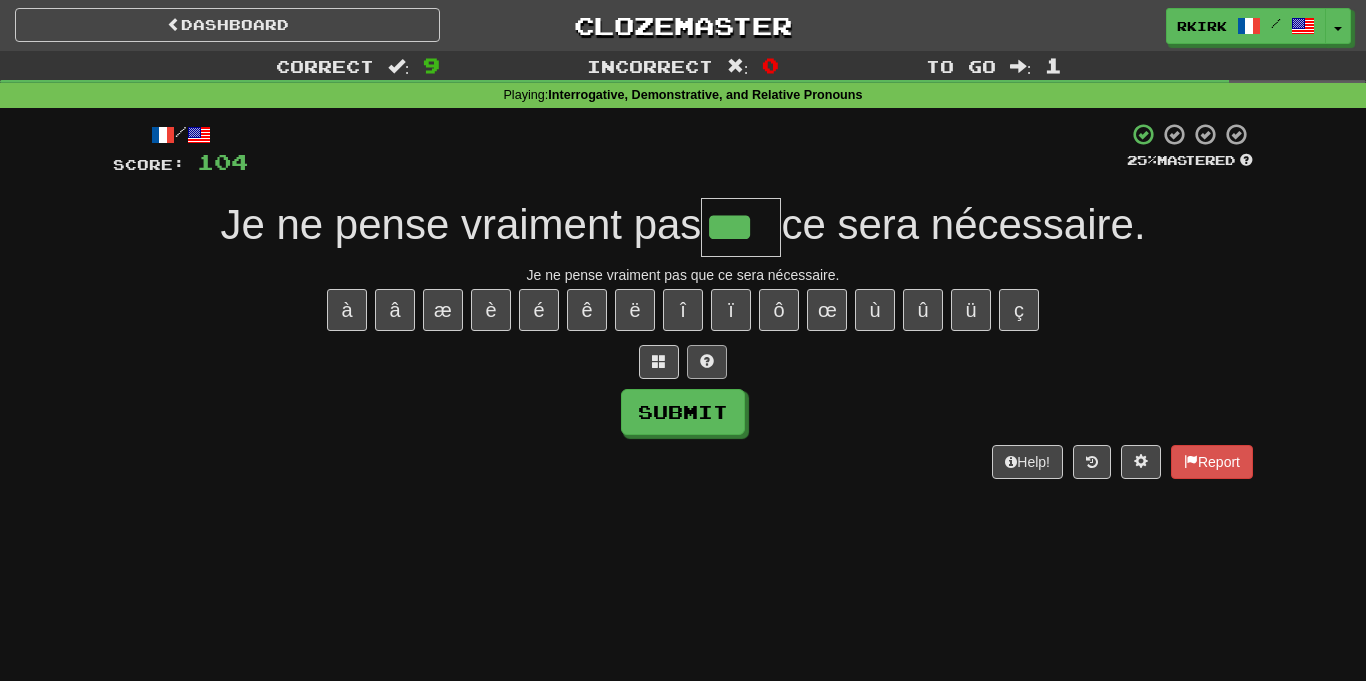 type on "***" 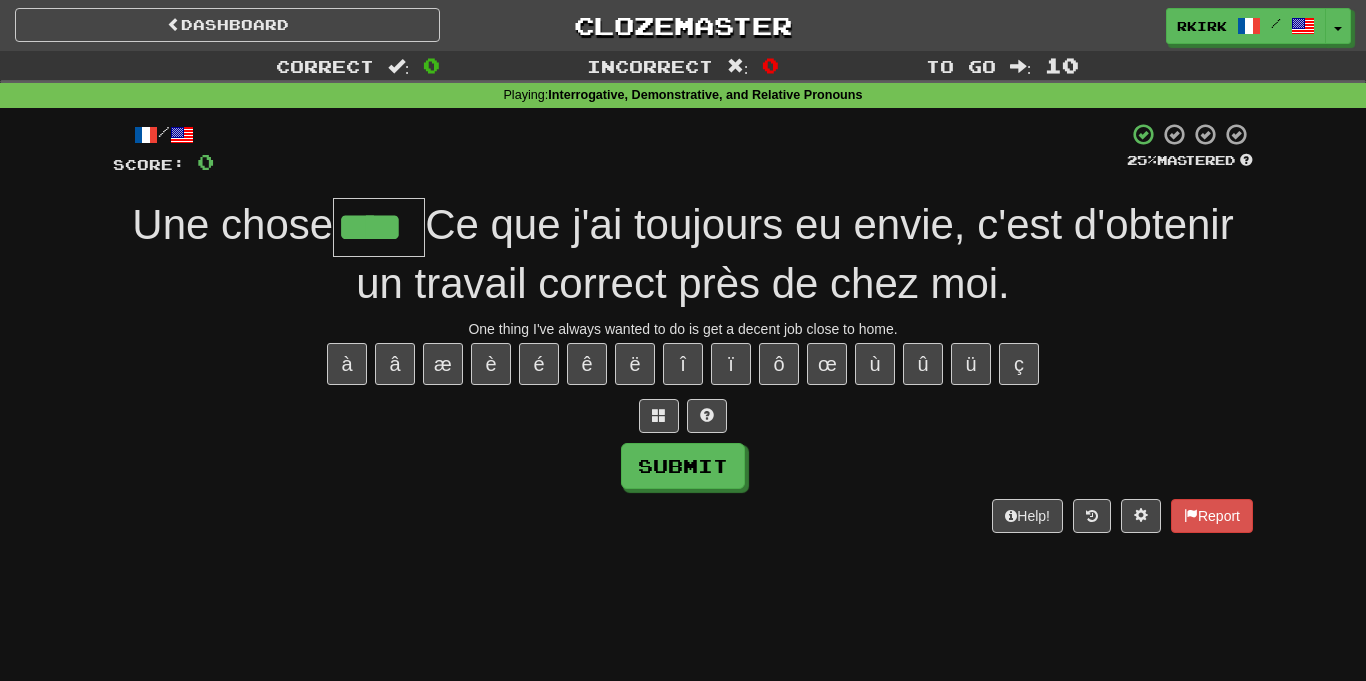 type on "****" 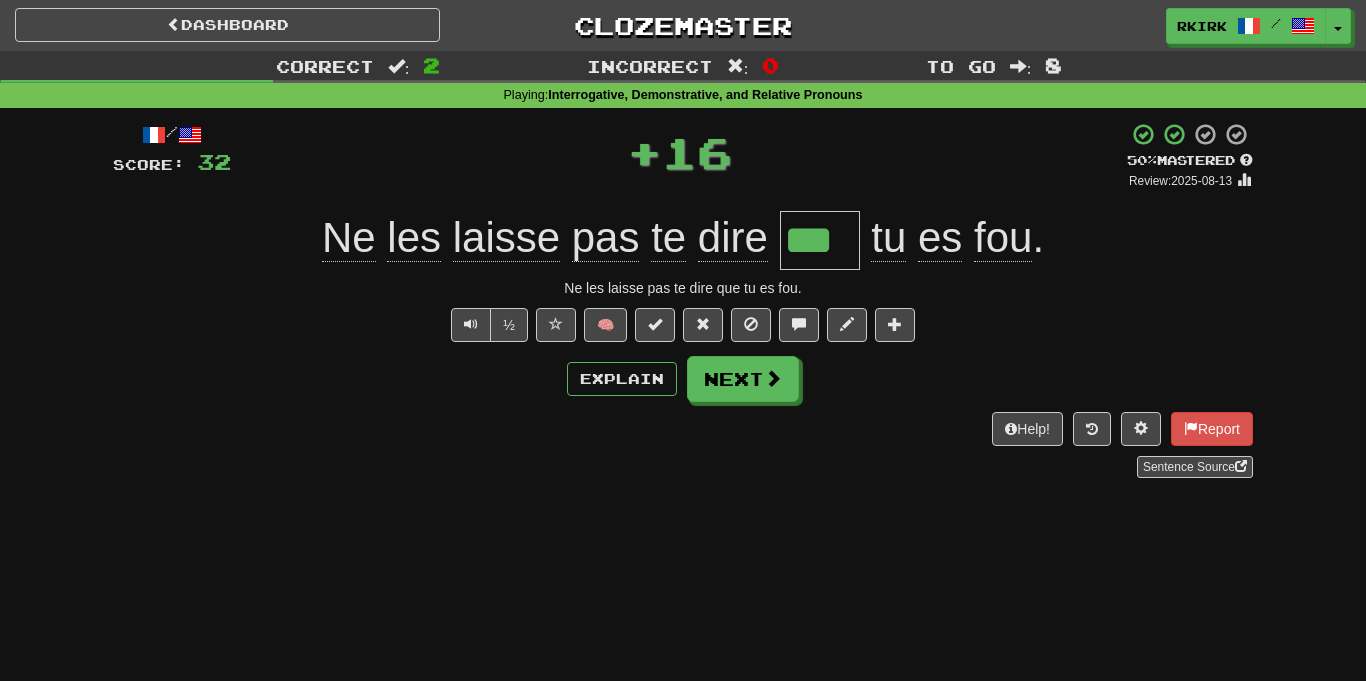 type on "***" 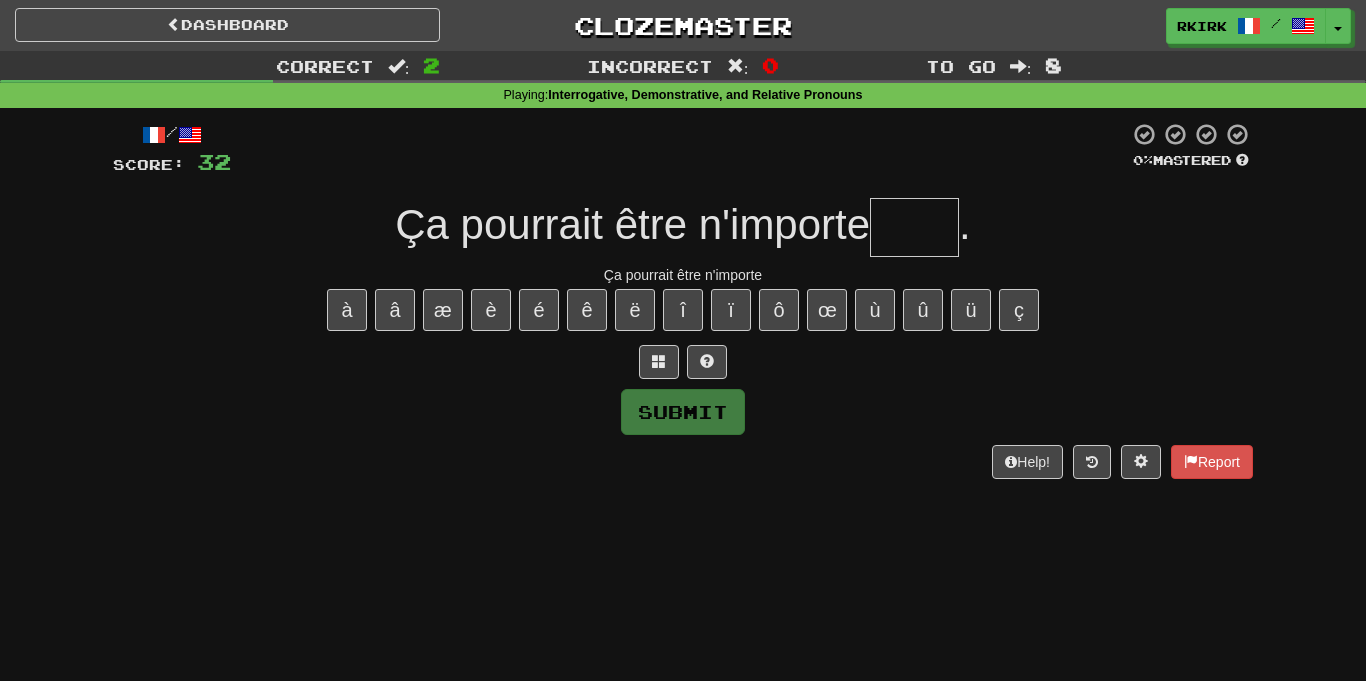 type on "*" 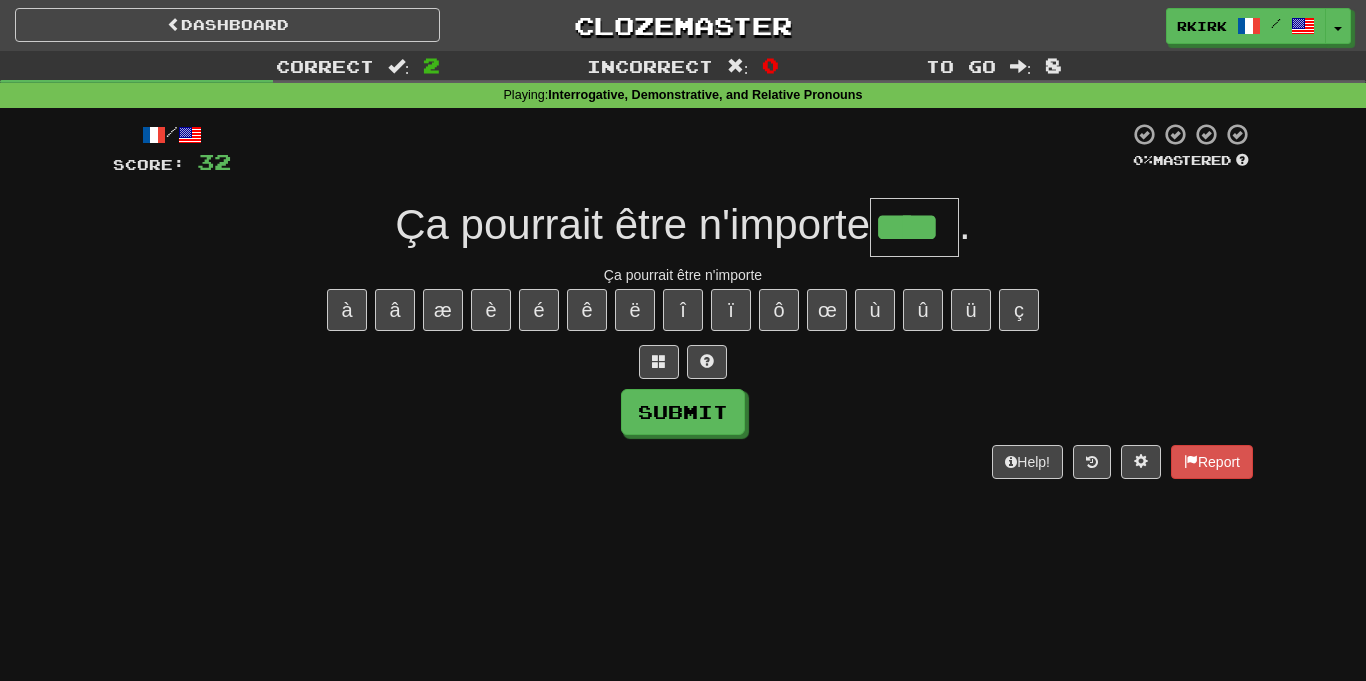 type on "****" 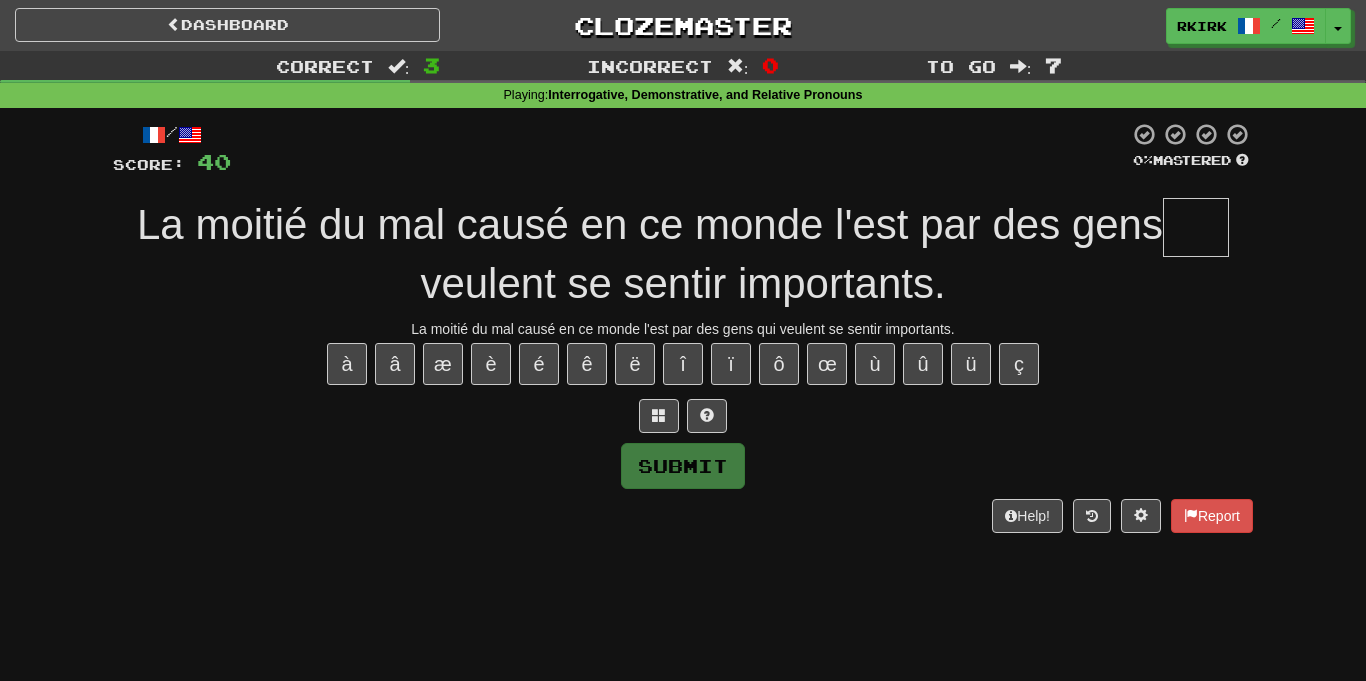 type on "*" 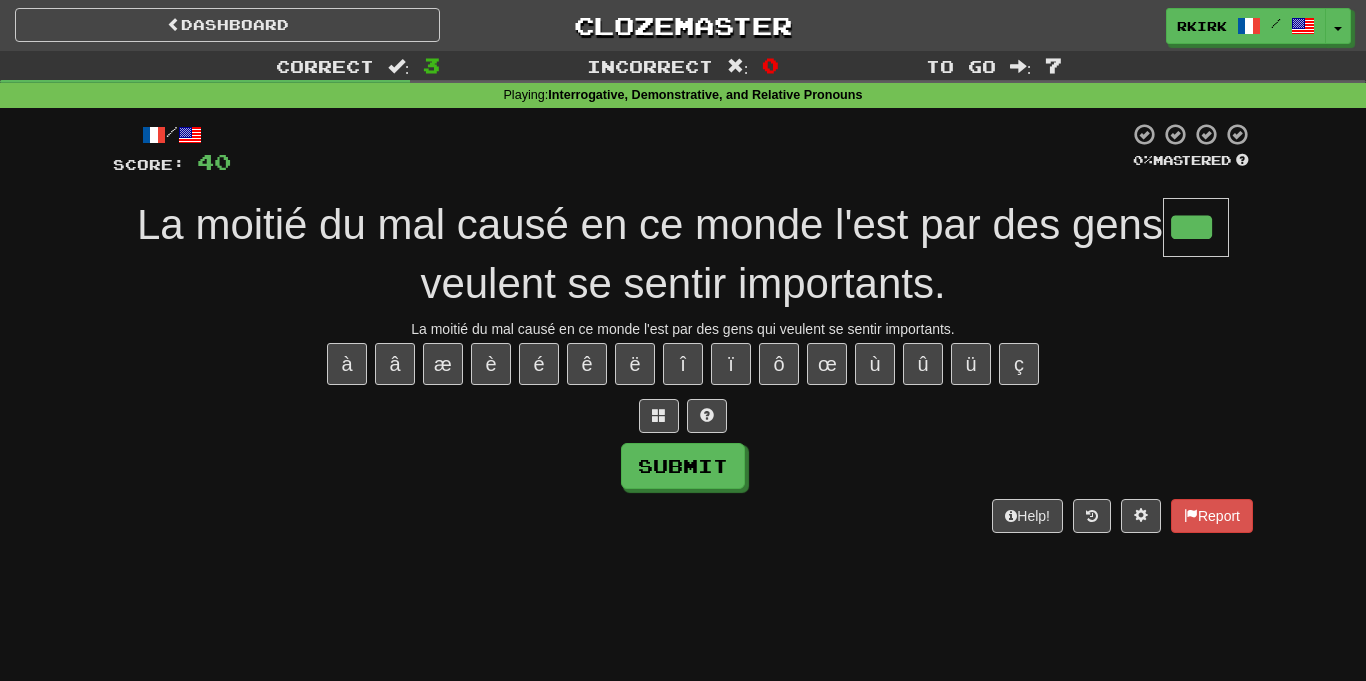type on "***" 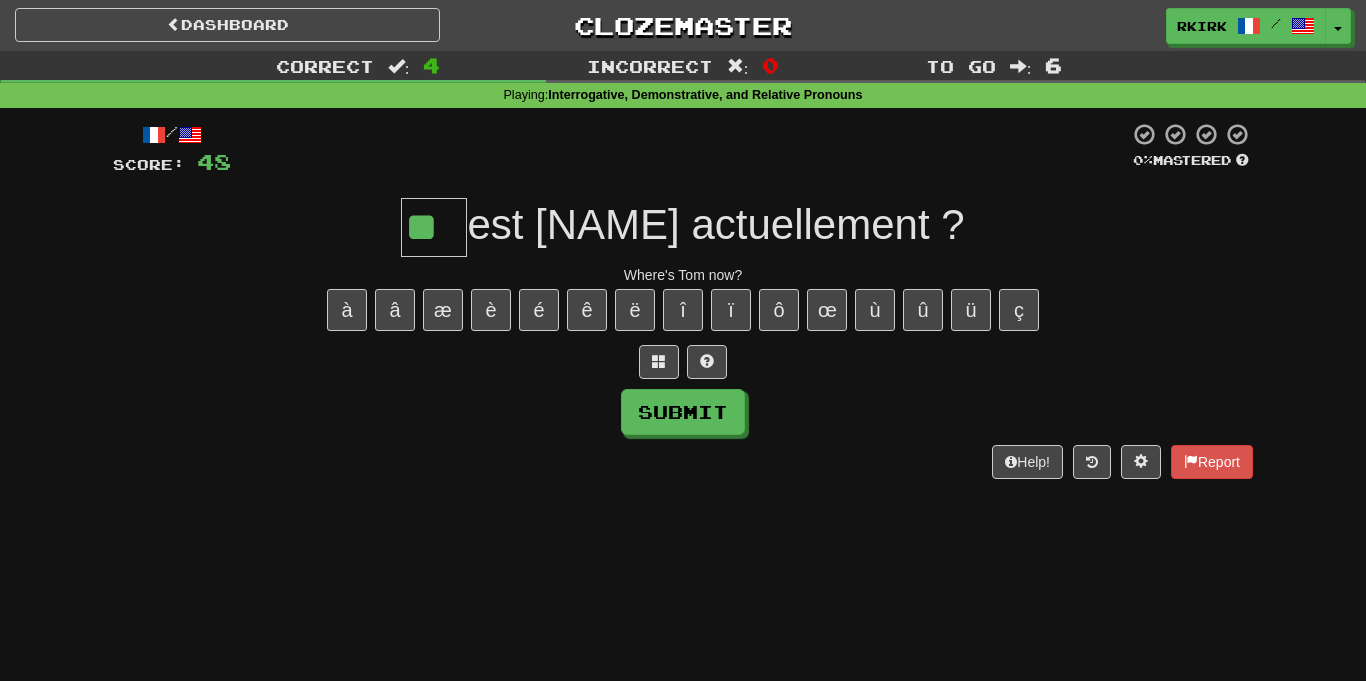 type on "**" 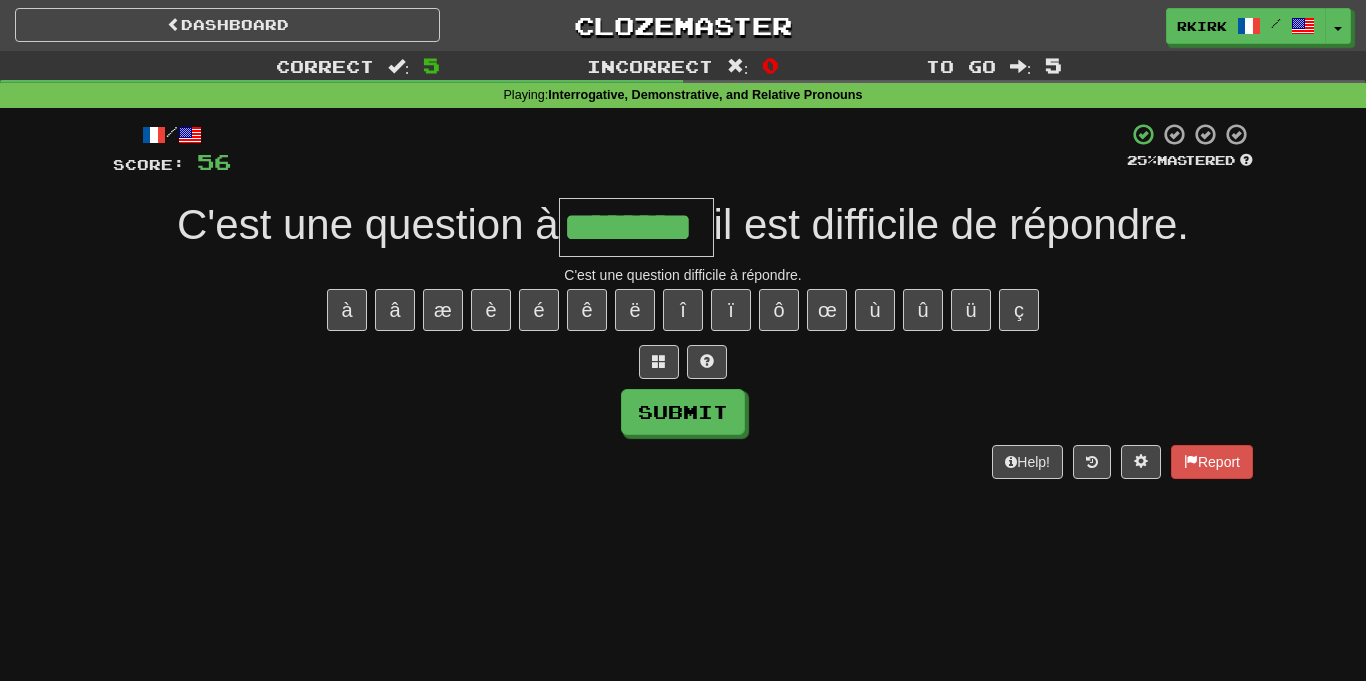 type on "********" 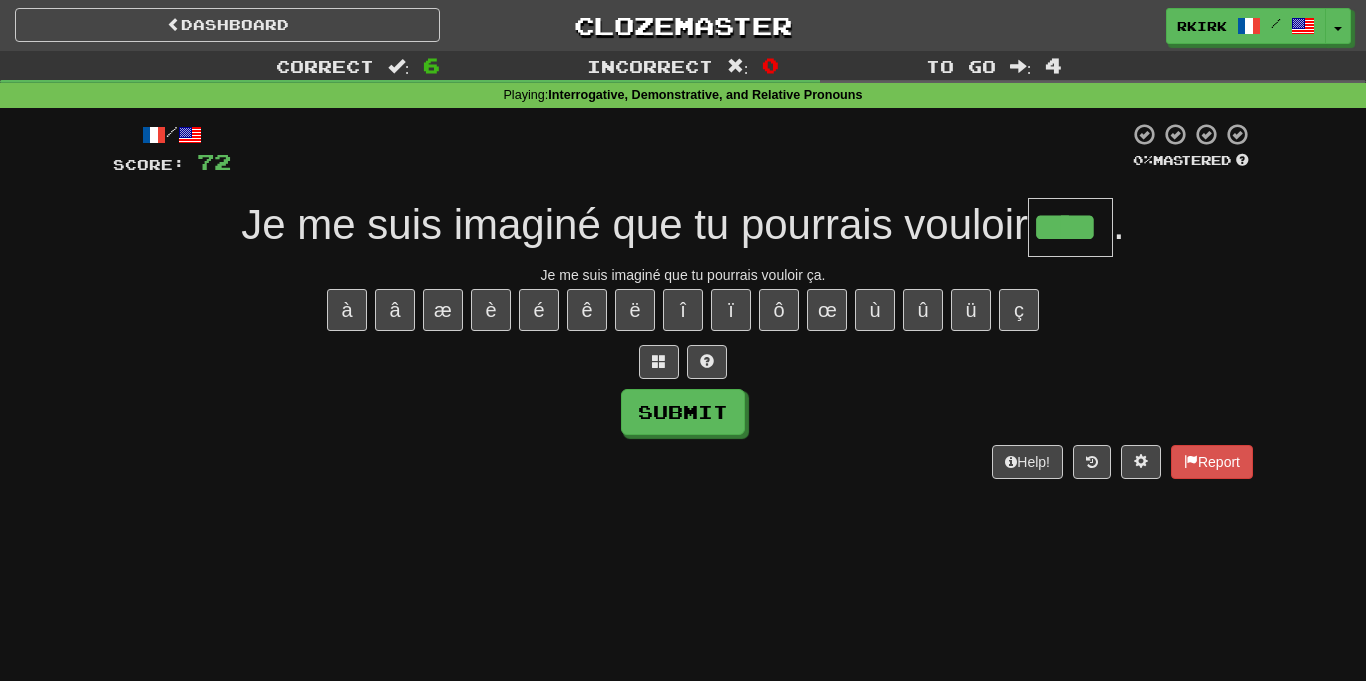 type on "****" 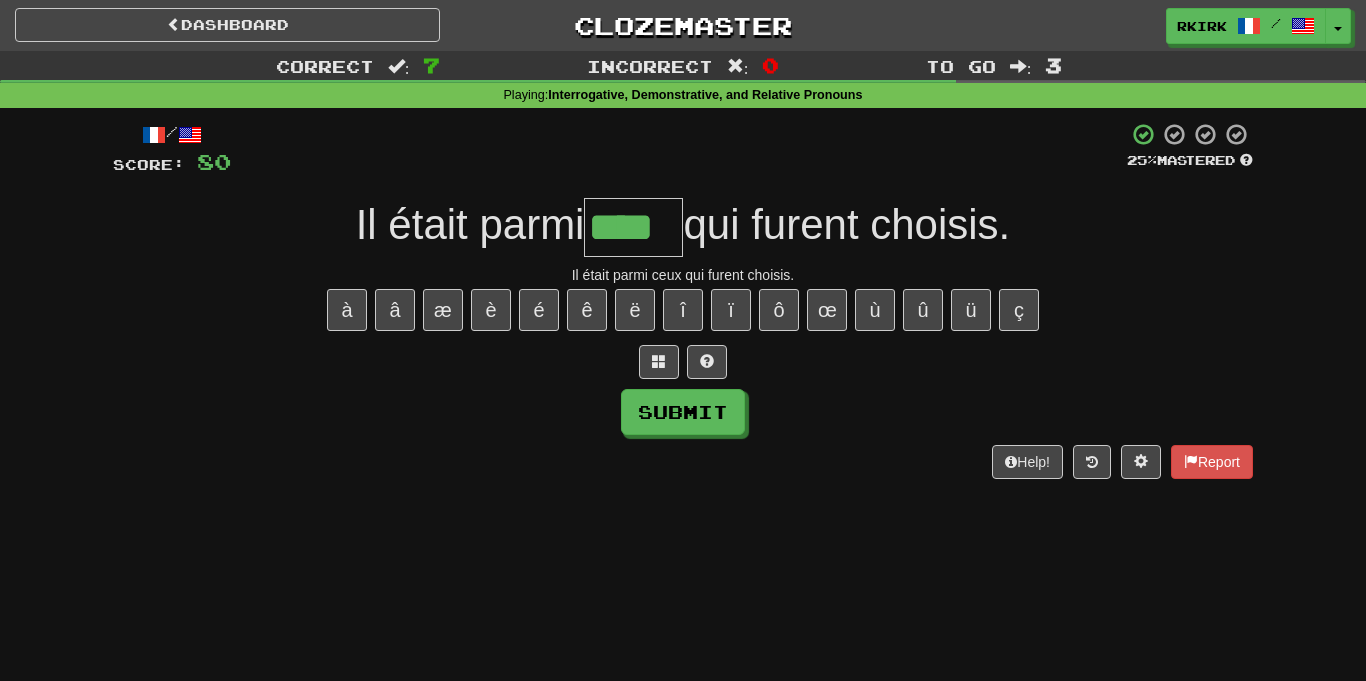 type on "****" 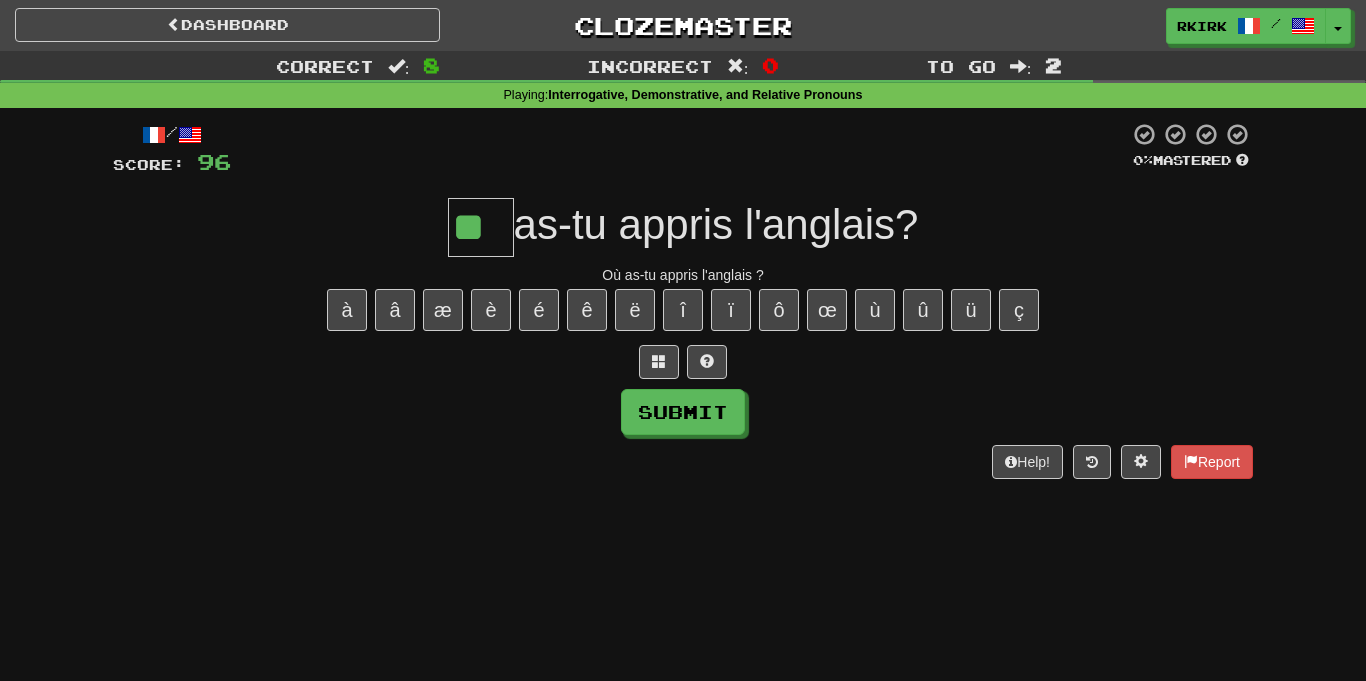 type on "**" 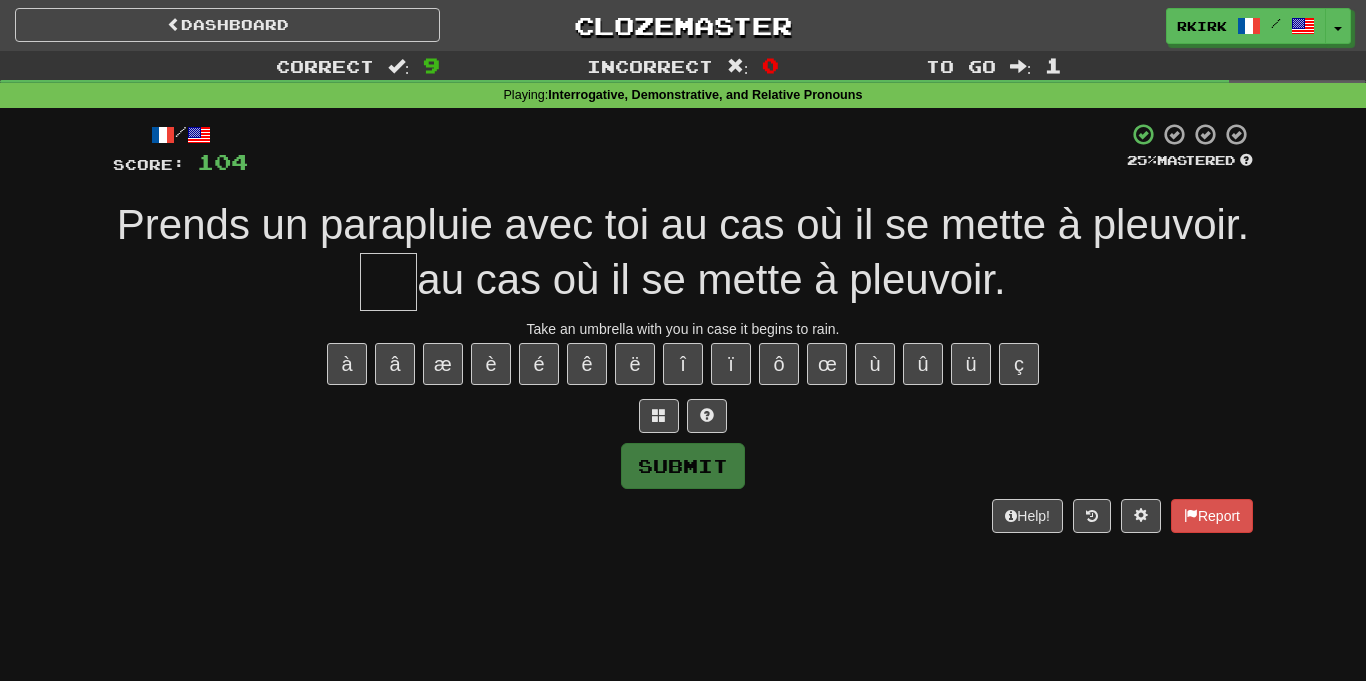 type on "*" 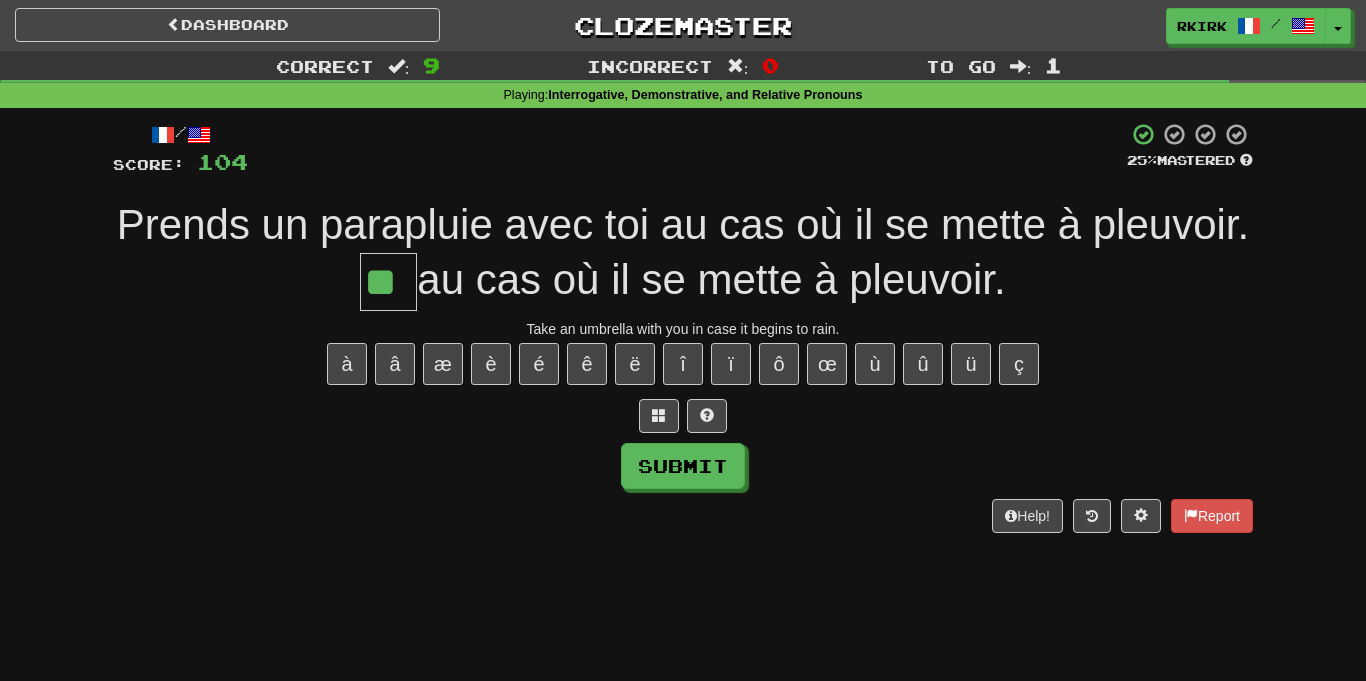 type on "**" 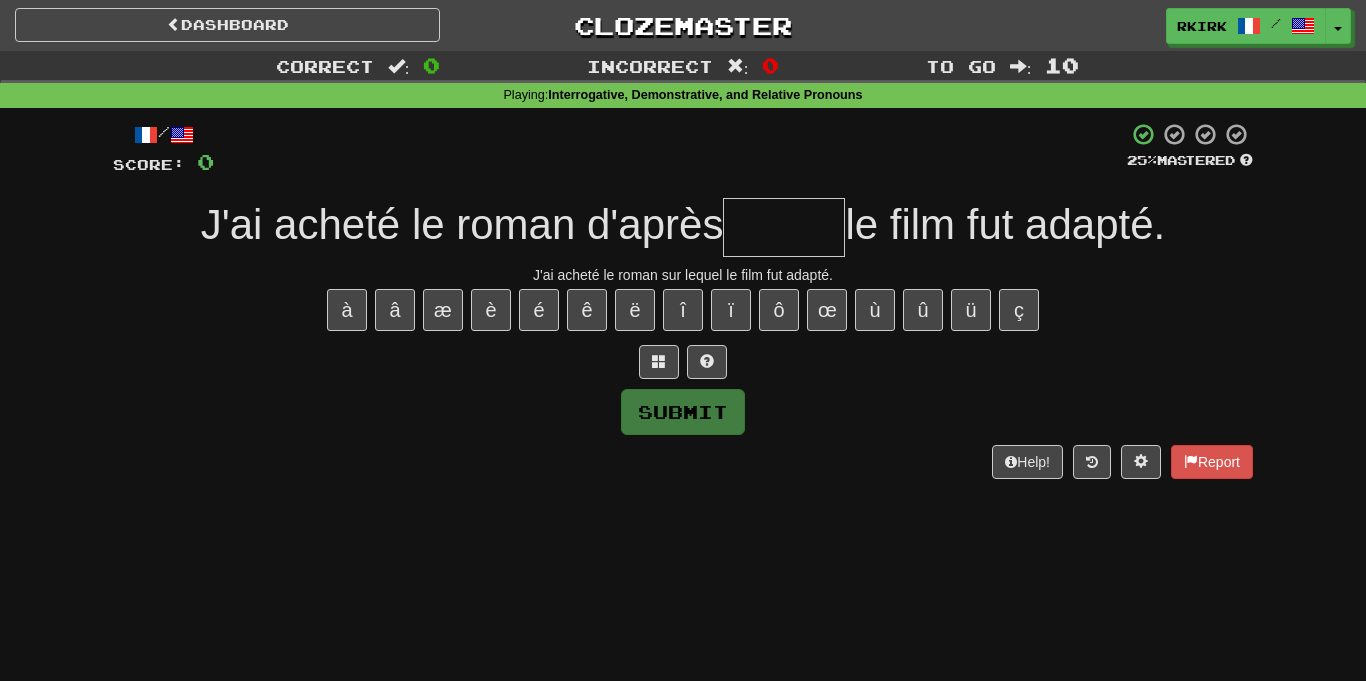 type on "*" 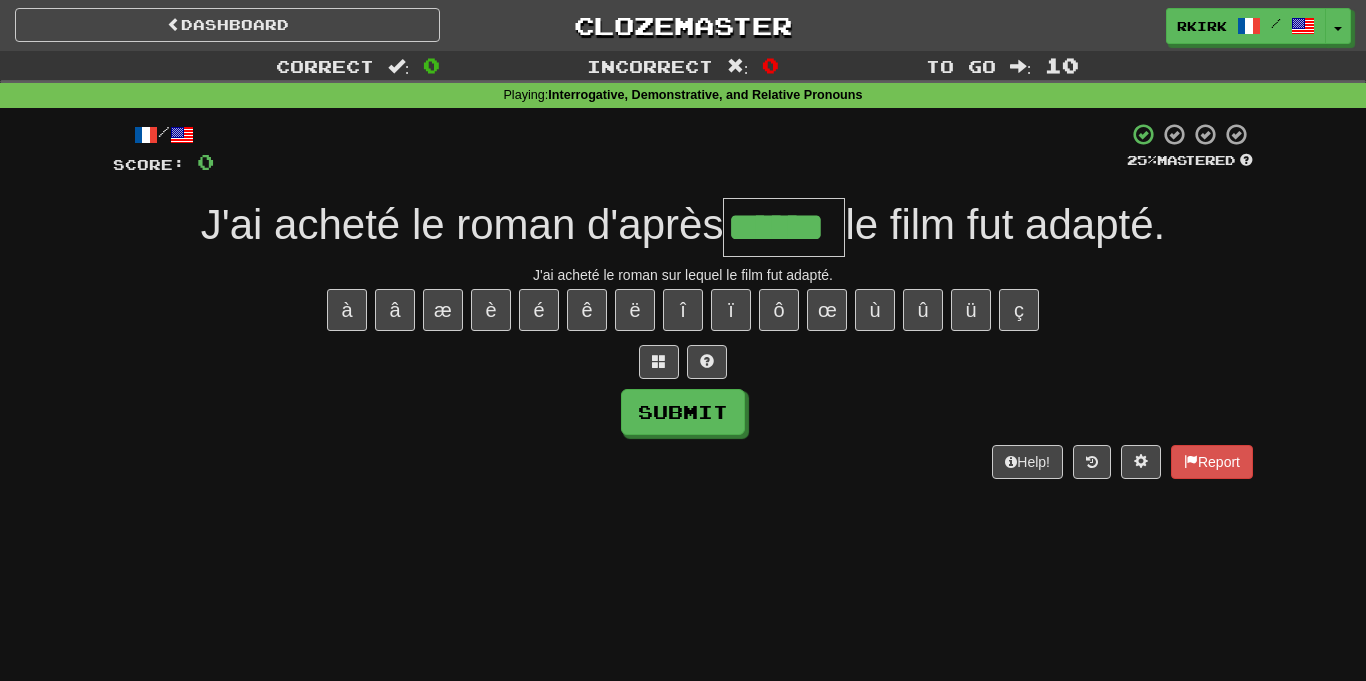 type on "******" 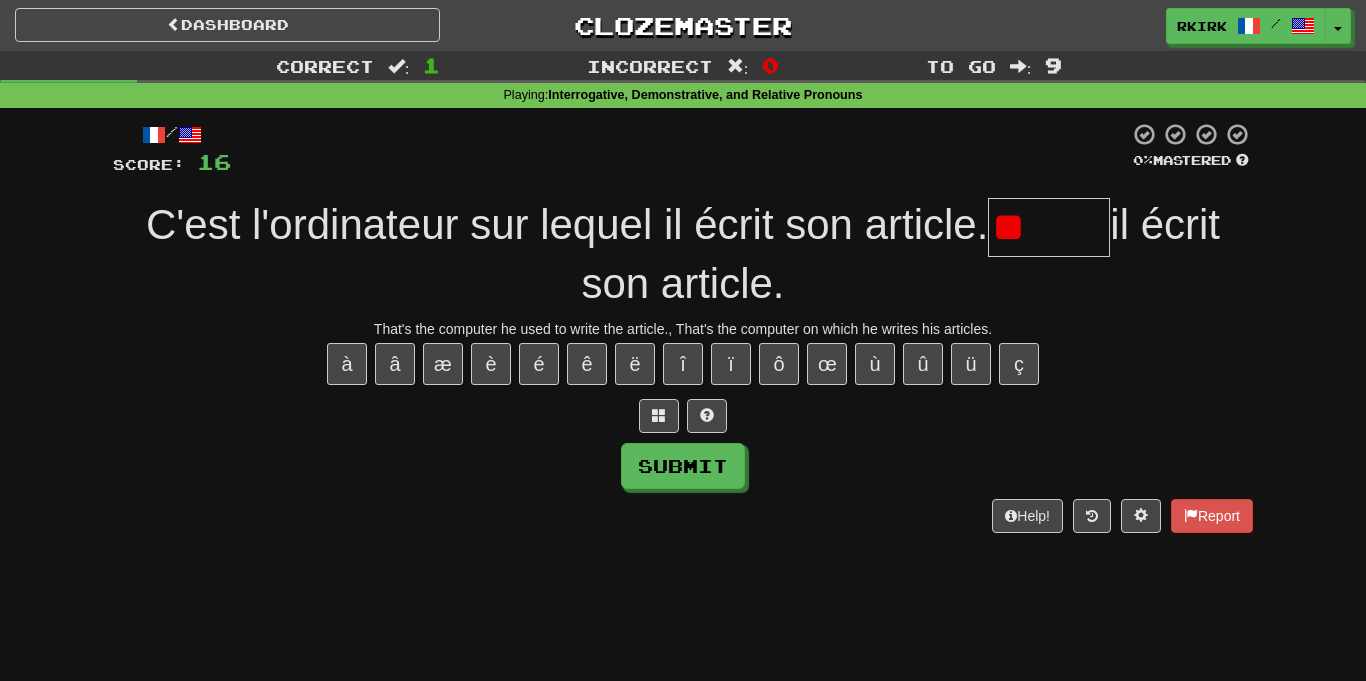 type on "*" 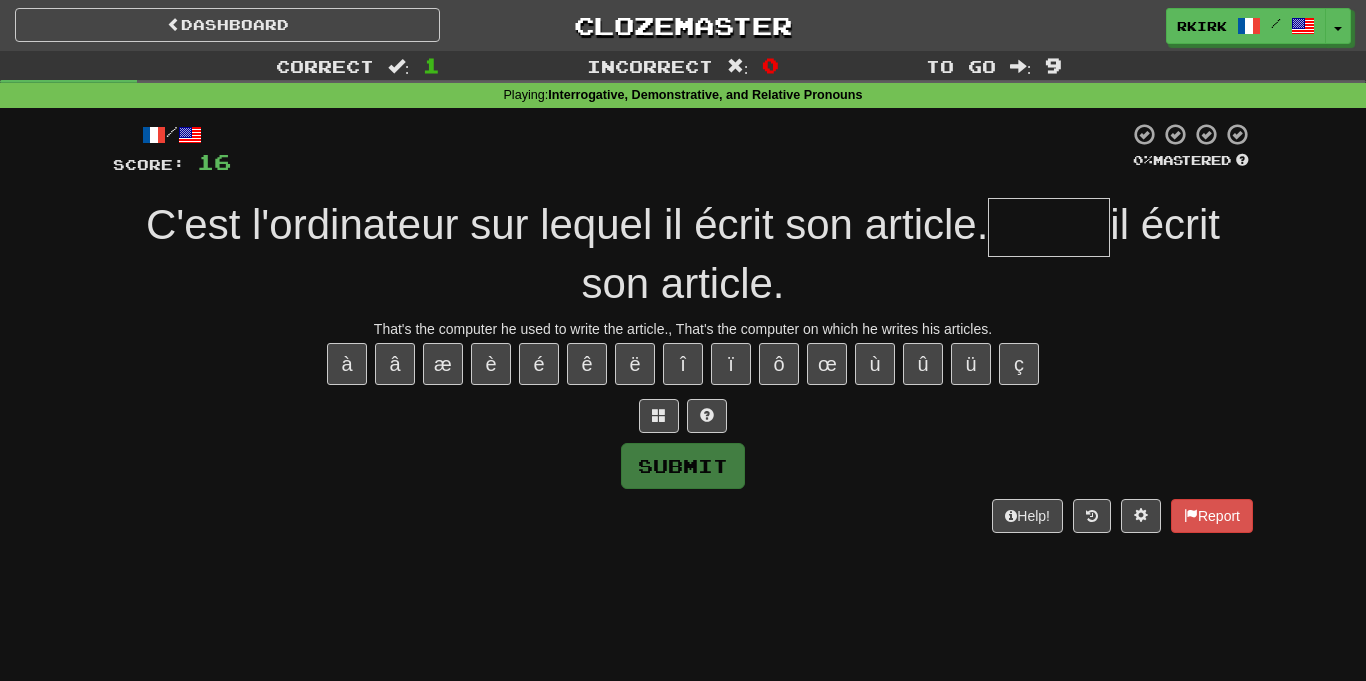 type on "*" 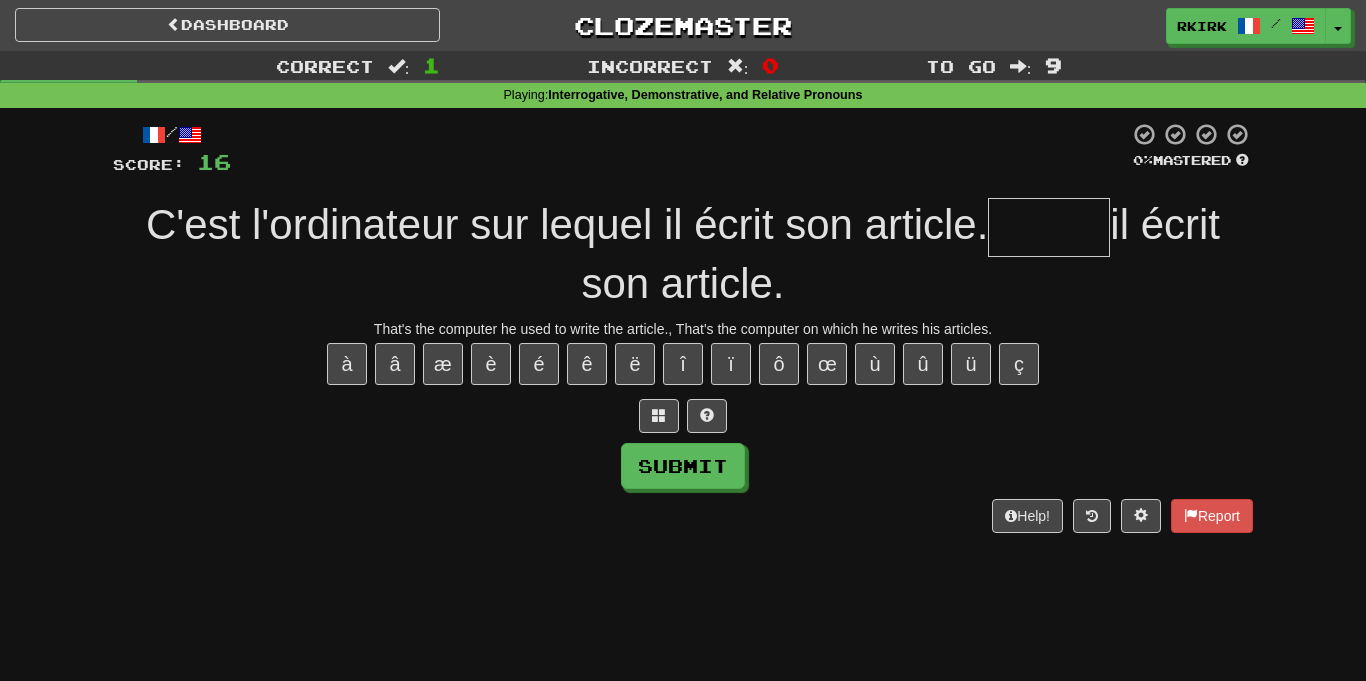 type on "*" 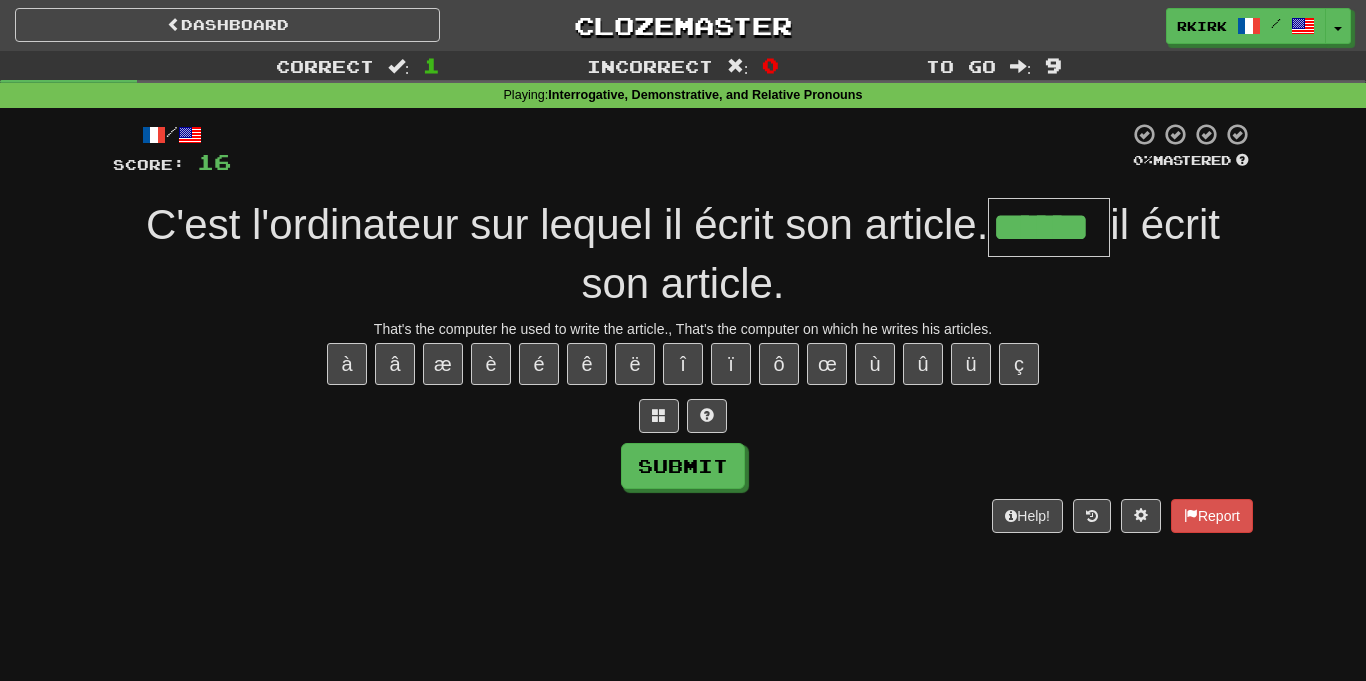 type on "******" 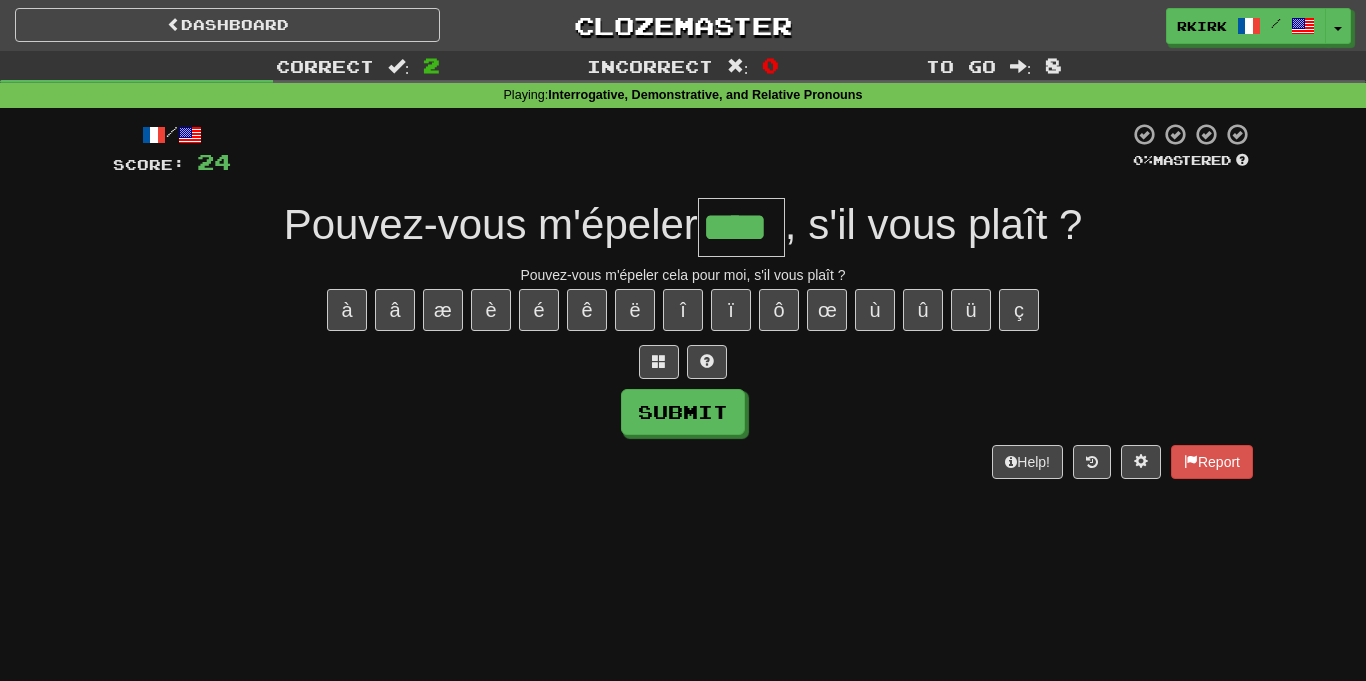 type on "****" 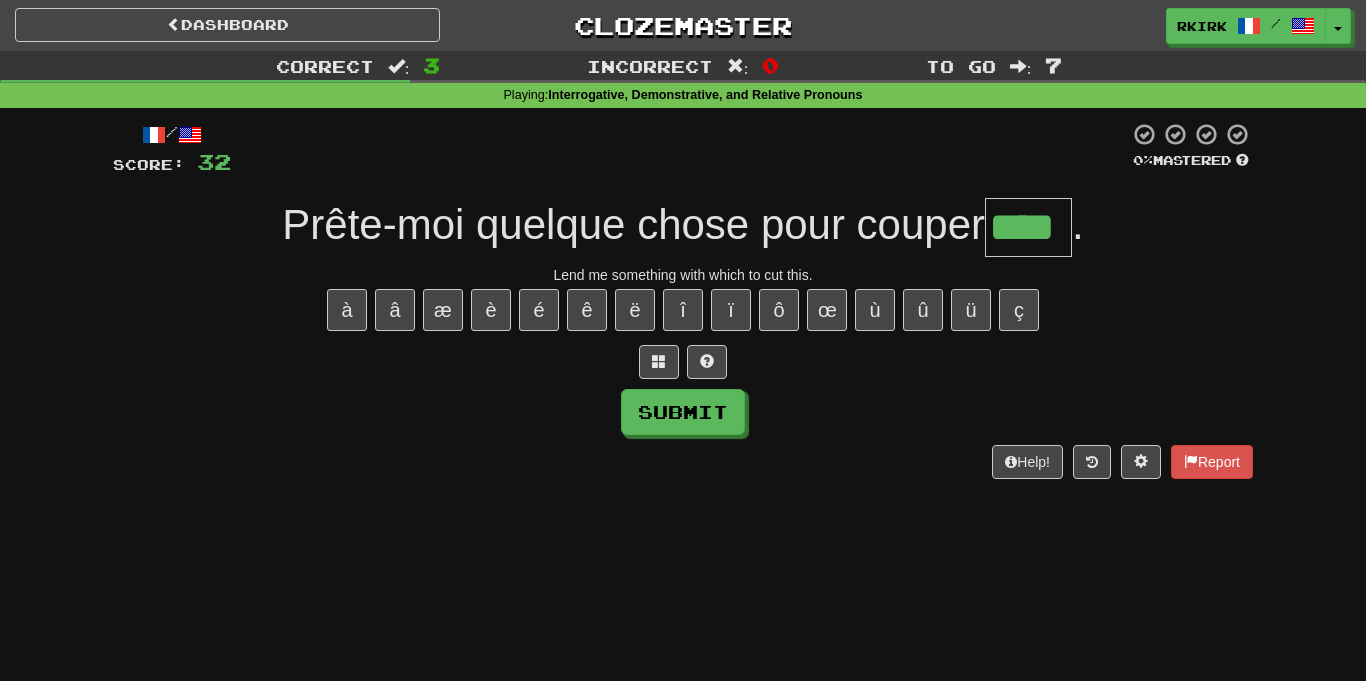 type on "****" 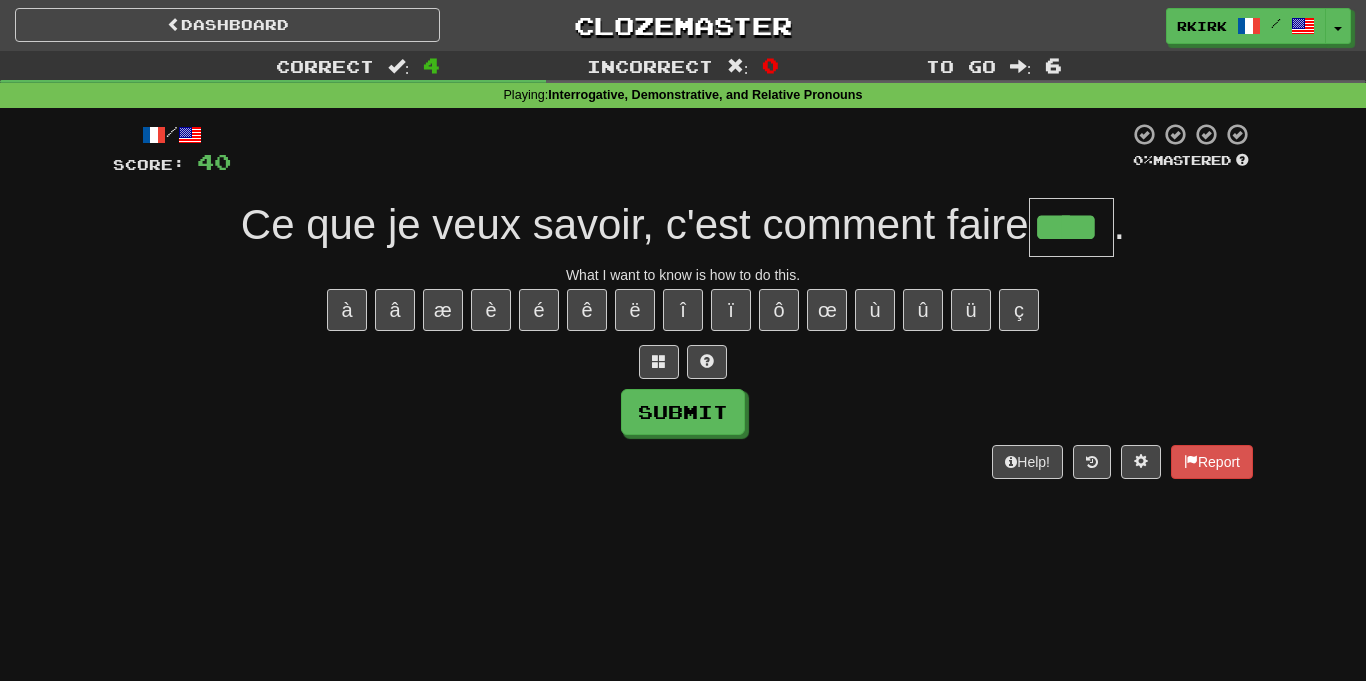 type on "****" 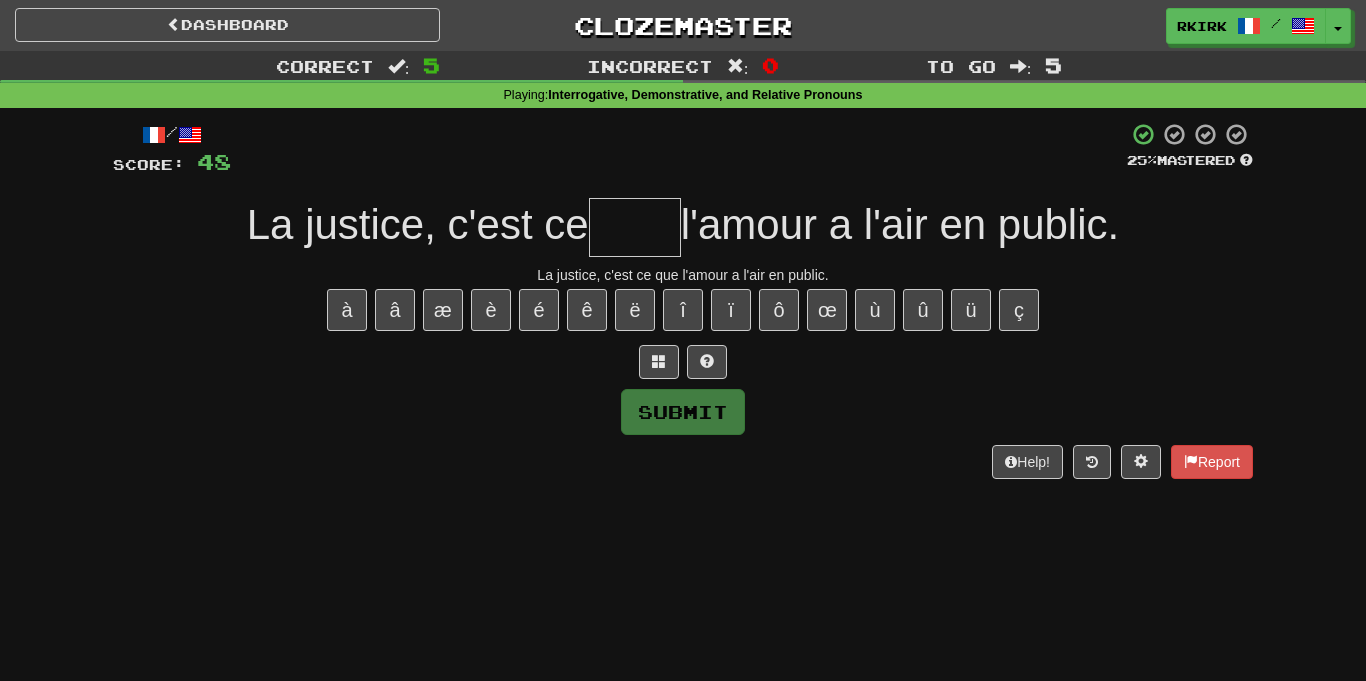 type on "*" 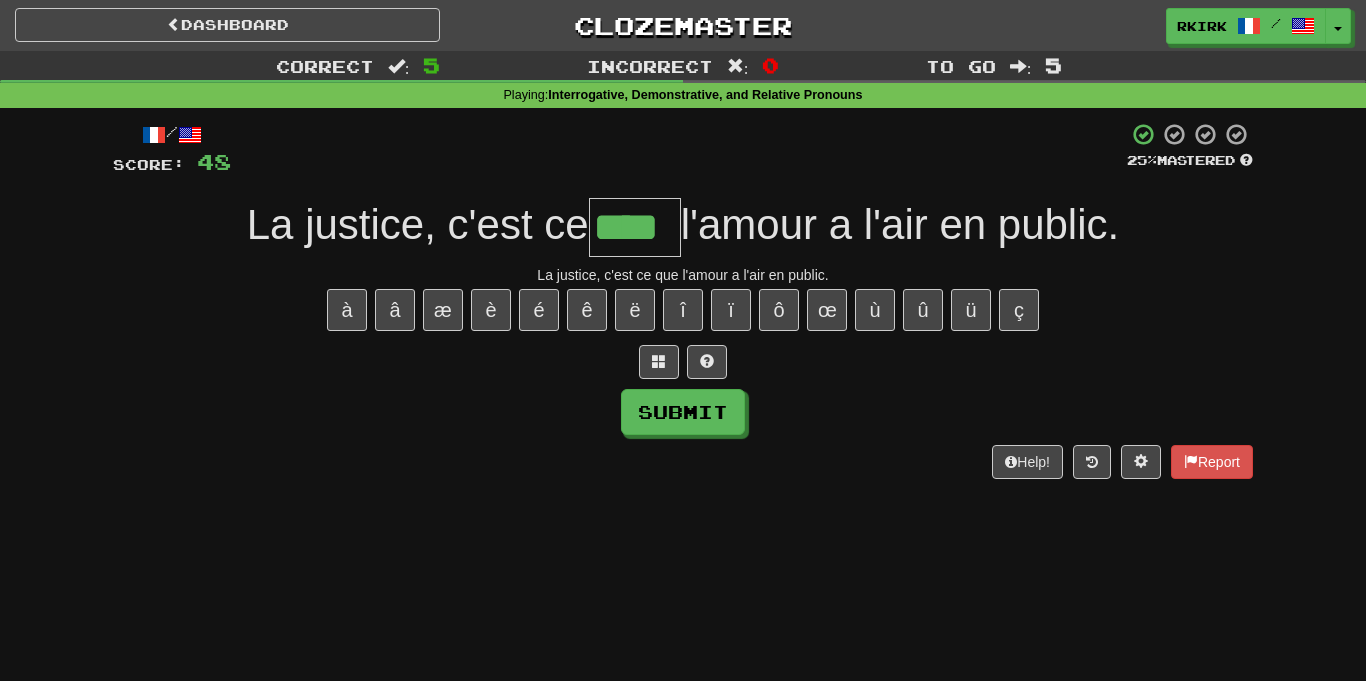 type on "****" 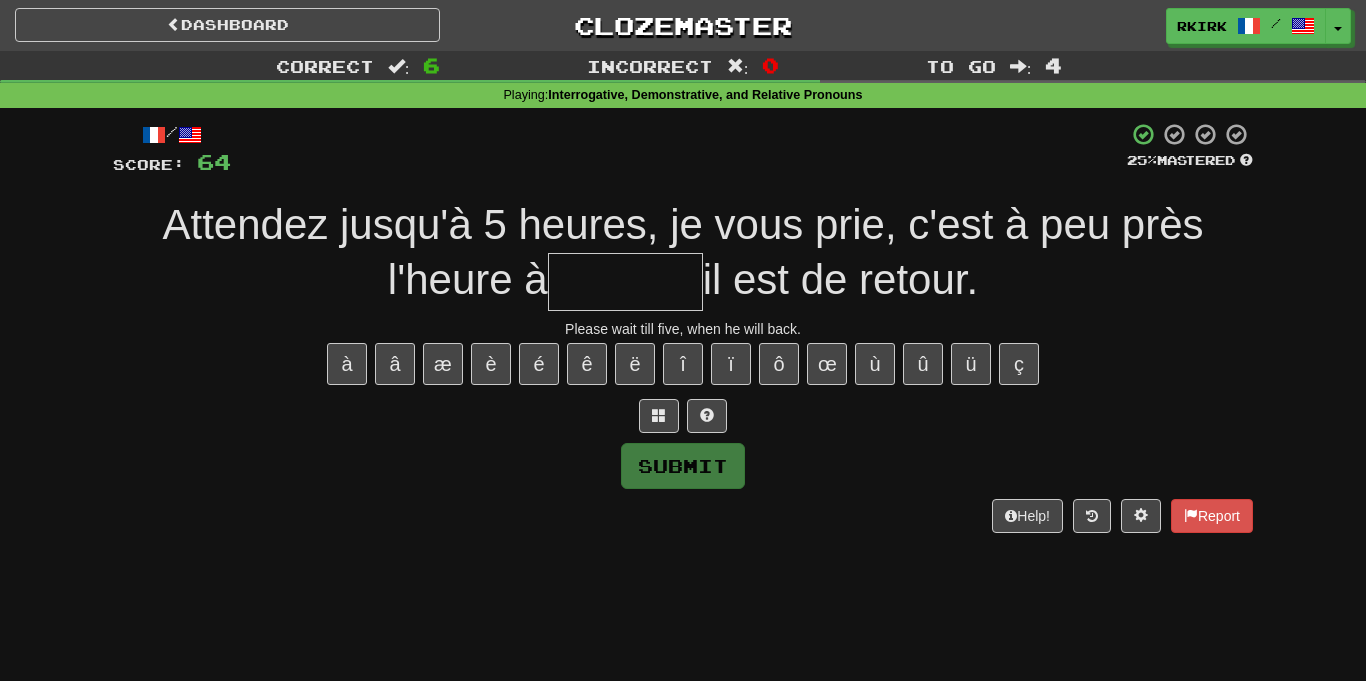 type on "*" 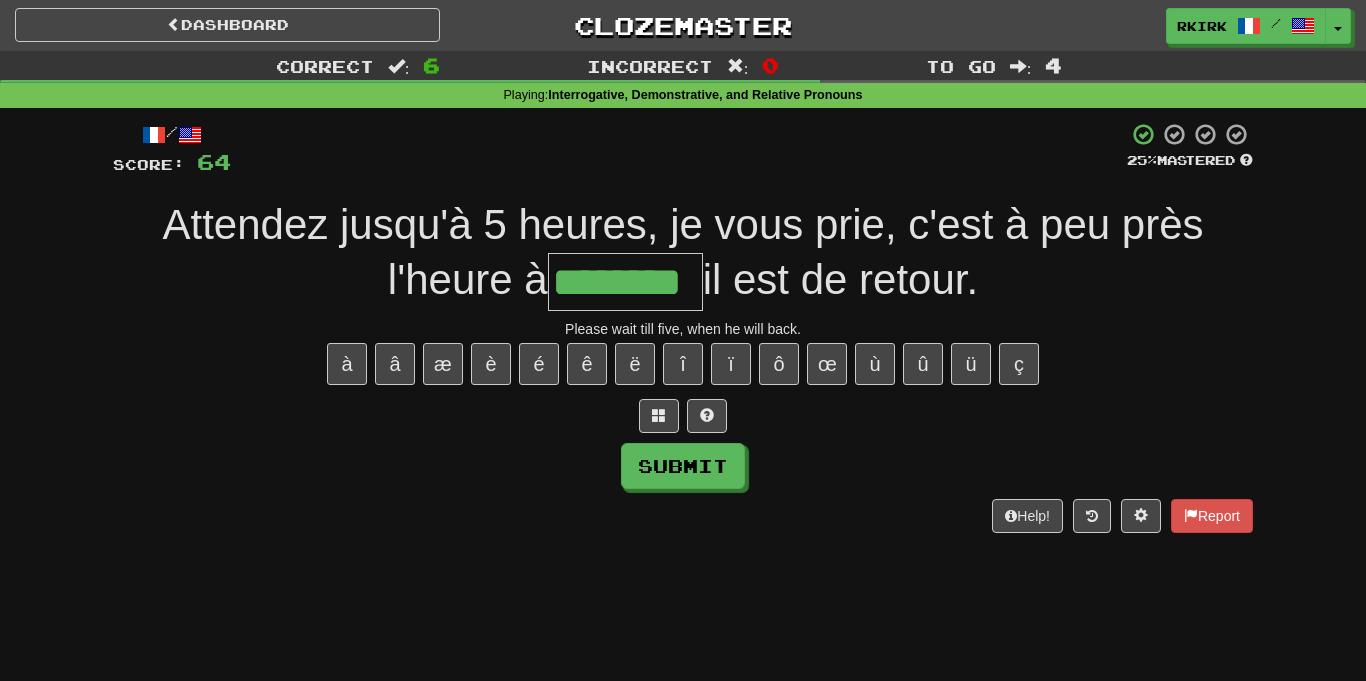 type on "********" 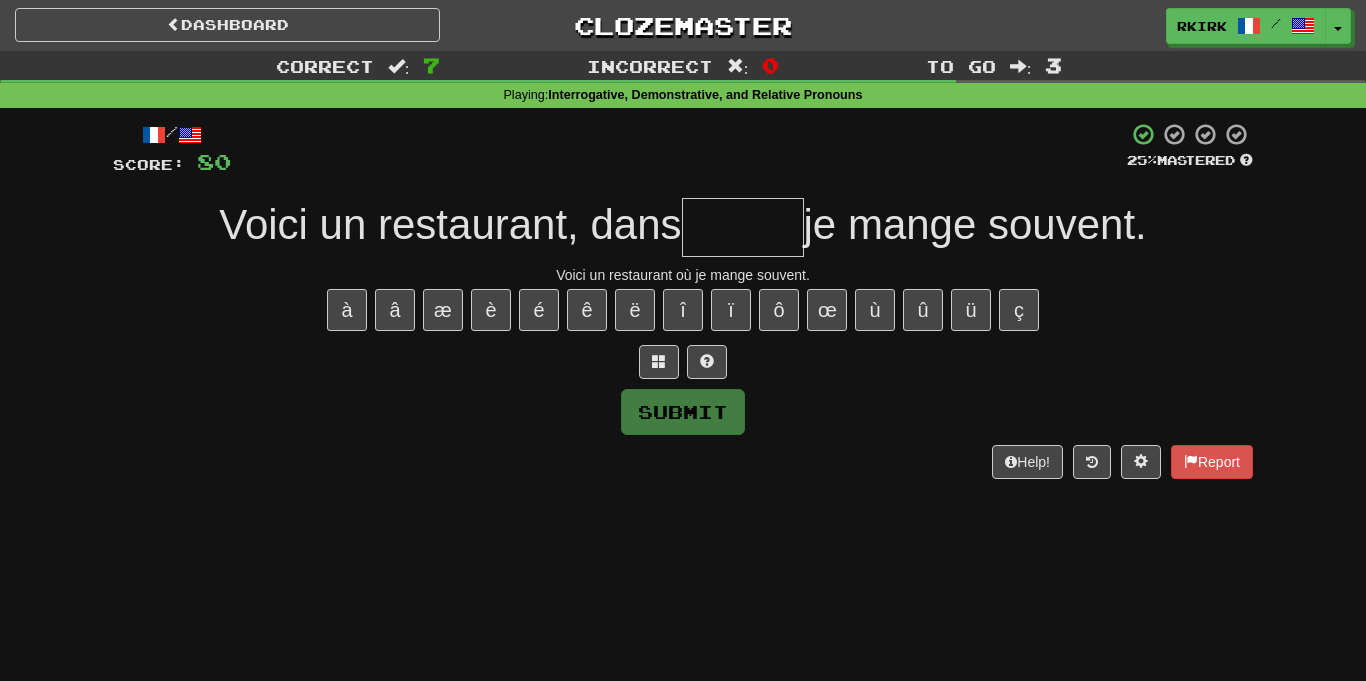 type on "*" 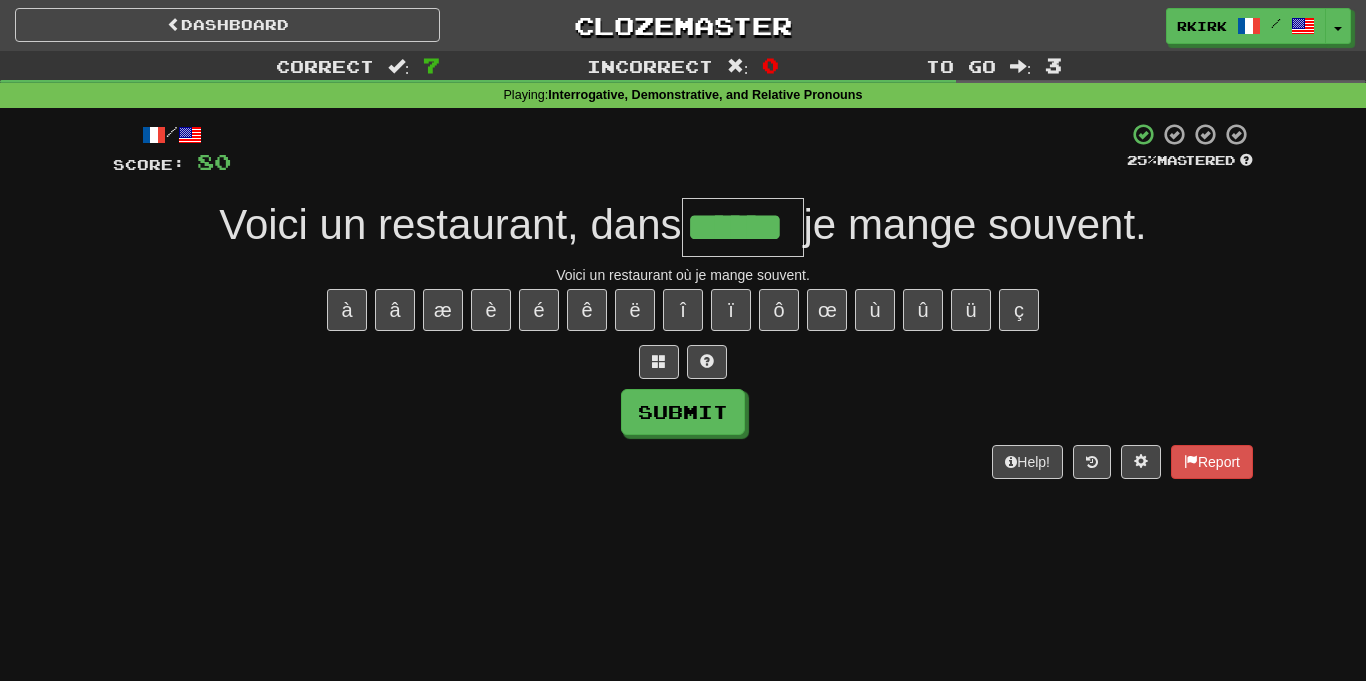 type on "******" 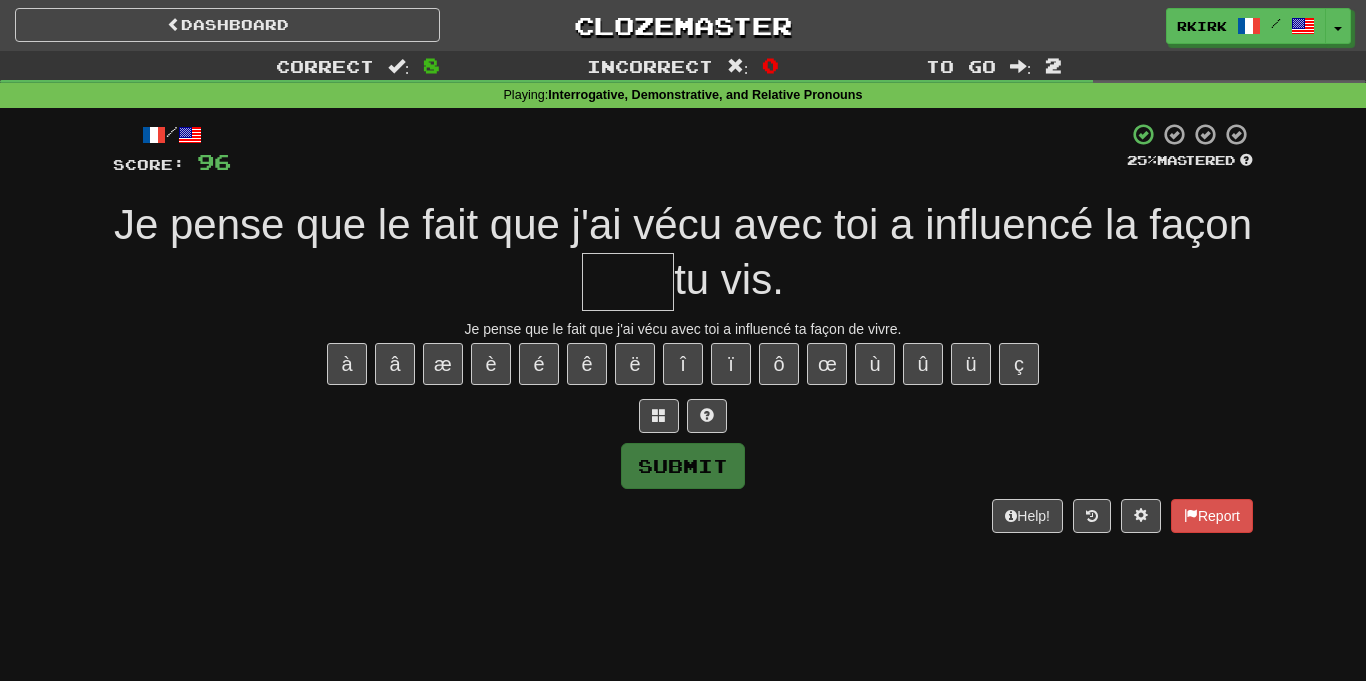 type on "*" 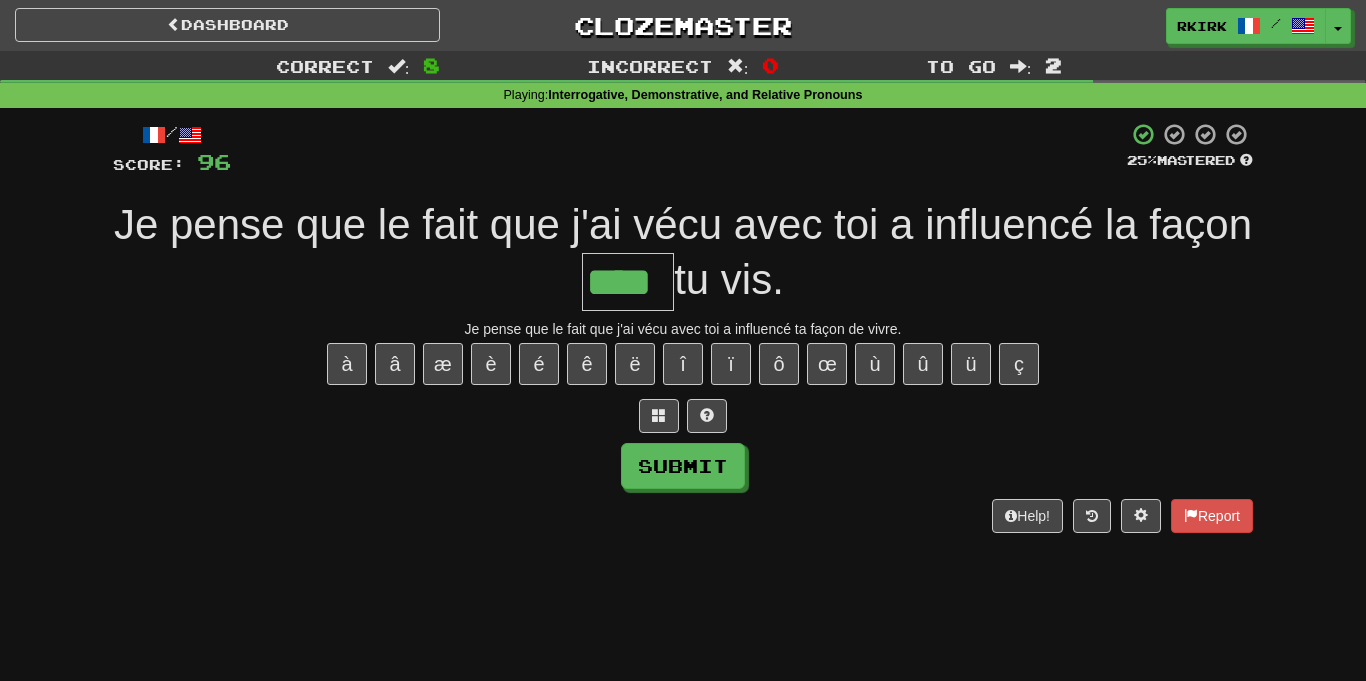 type on "****" 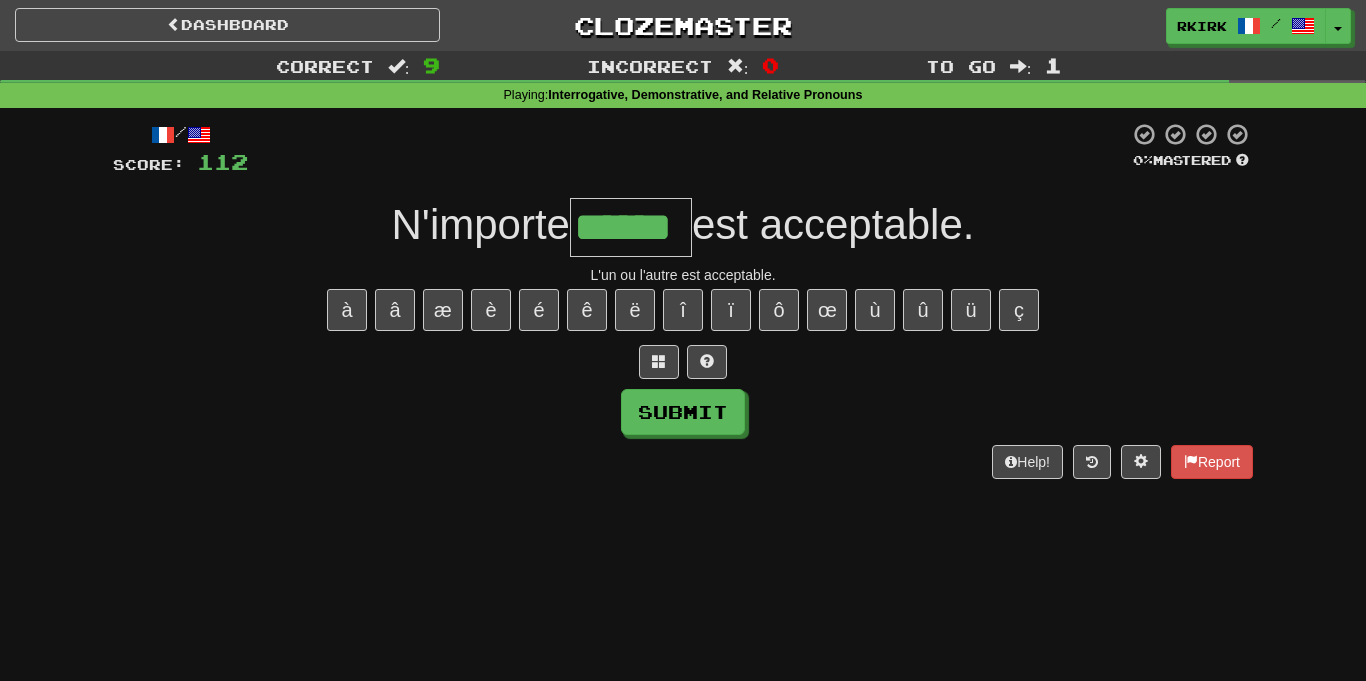 type on "******" 